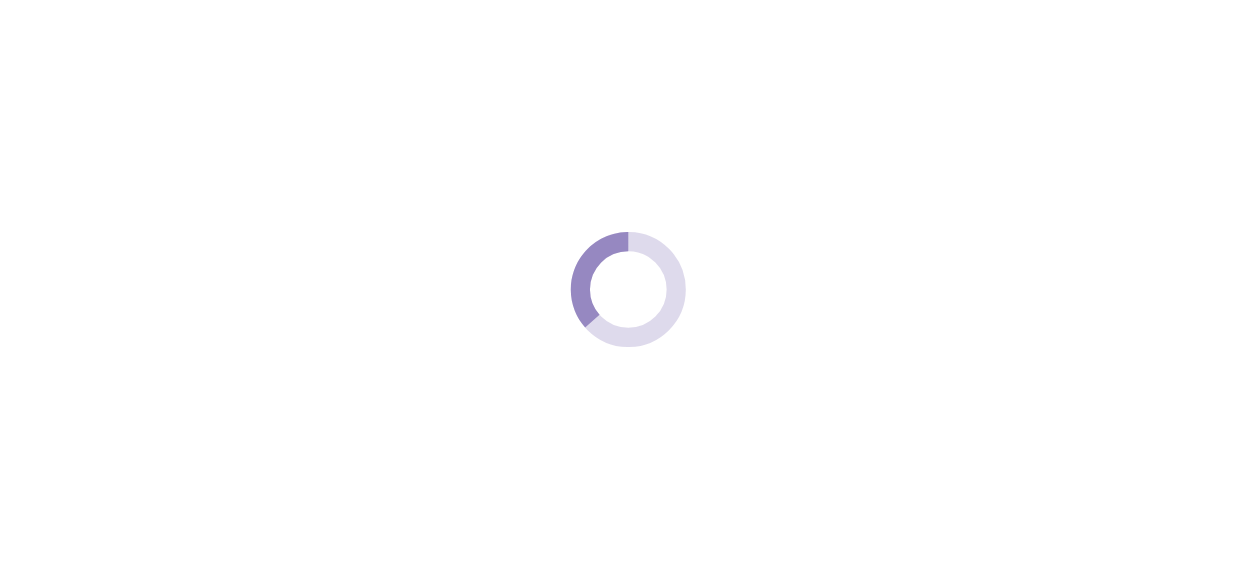 scroll, scrollTop: 0, scrollLeft: 0, axis: both 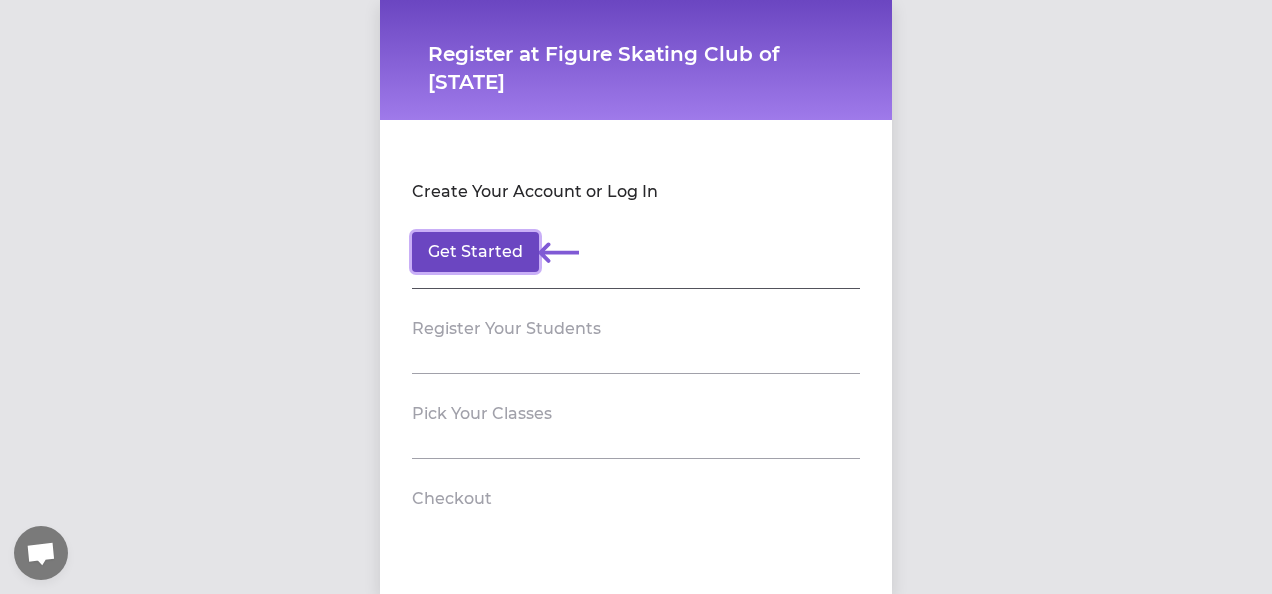 click on "Get Started" at bounding box center [475, 252] 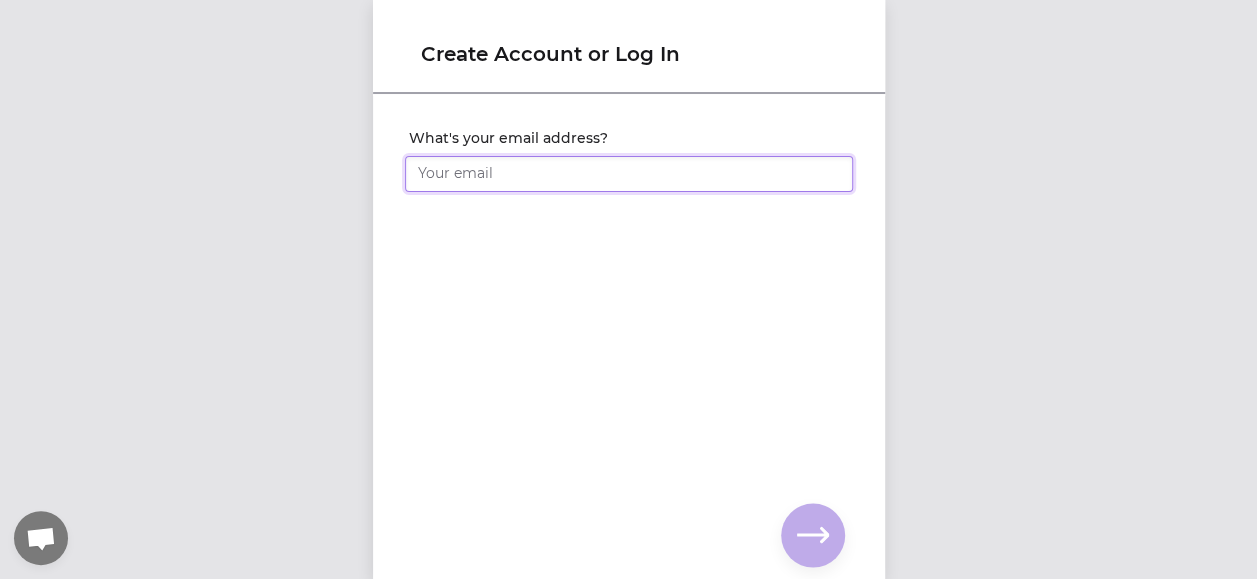 click on "What's your email address?" at bounding box center [629, 174] 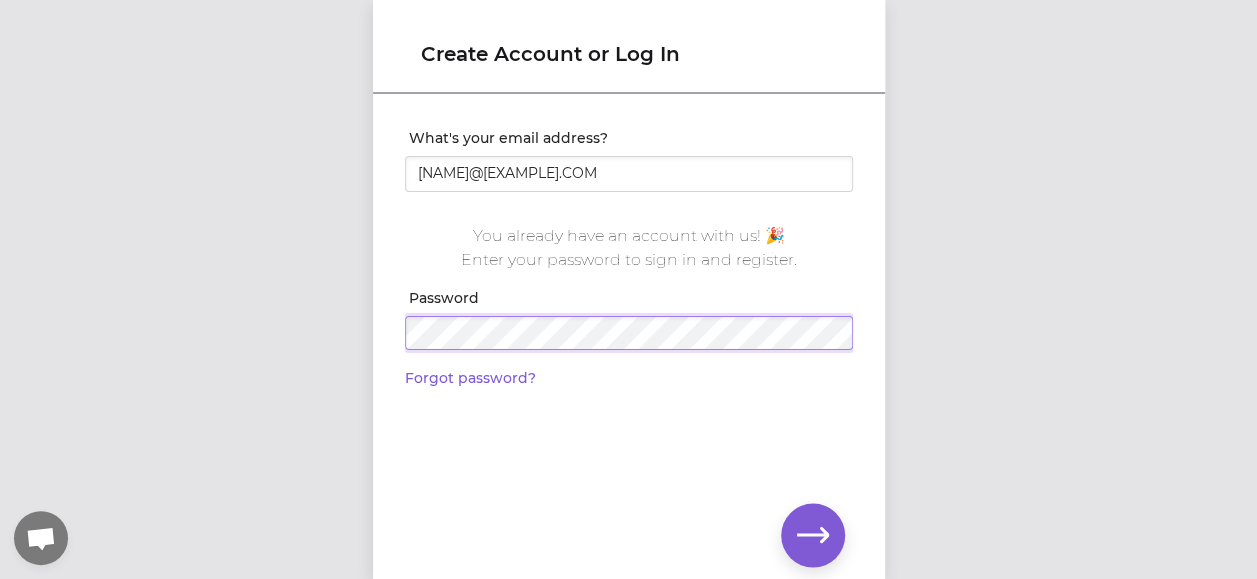 click at bounding box center (0, 0) 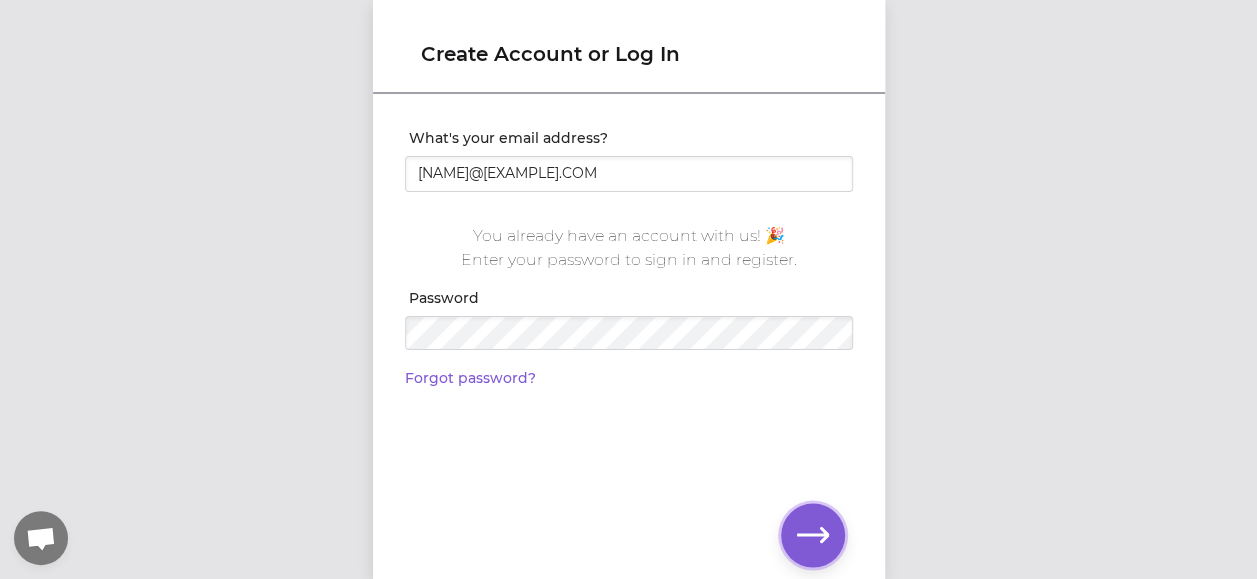 click 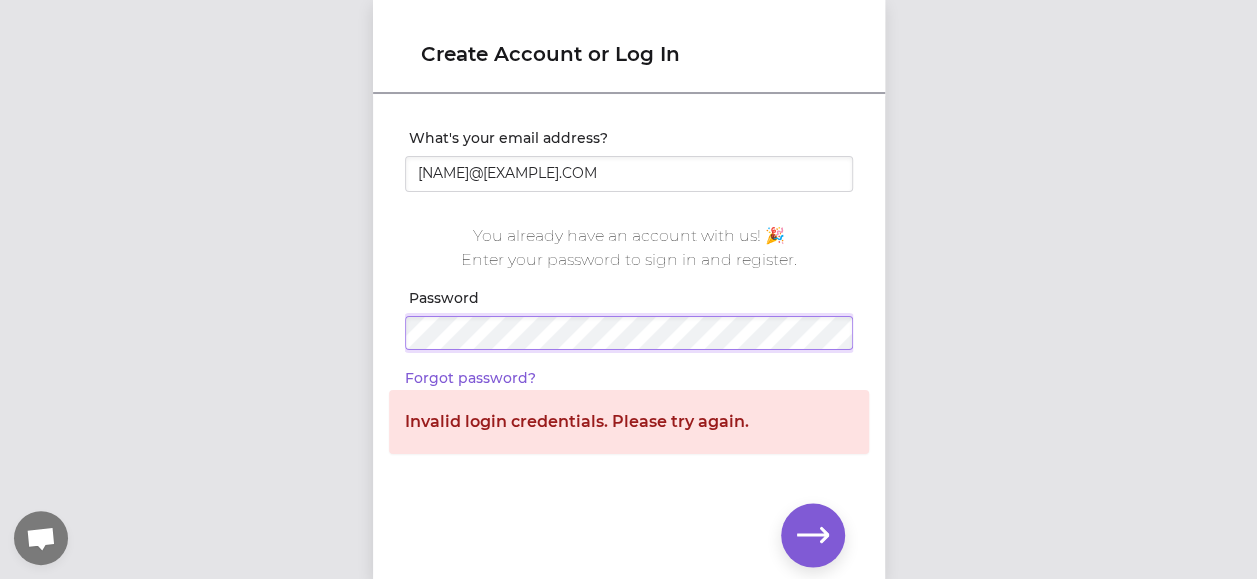 click at bounding box center (0, 0) 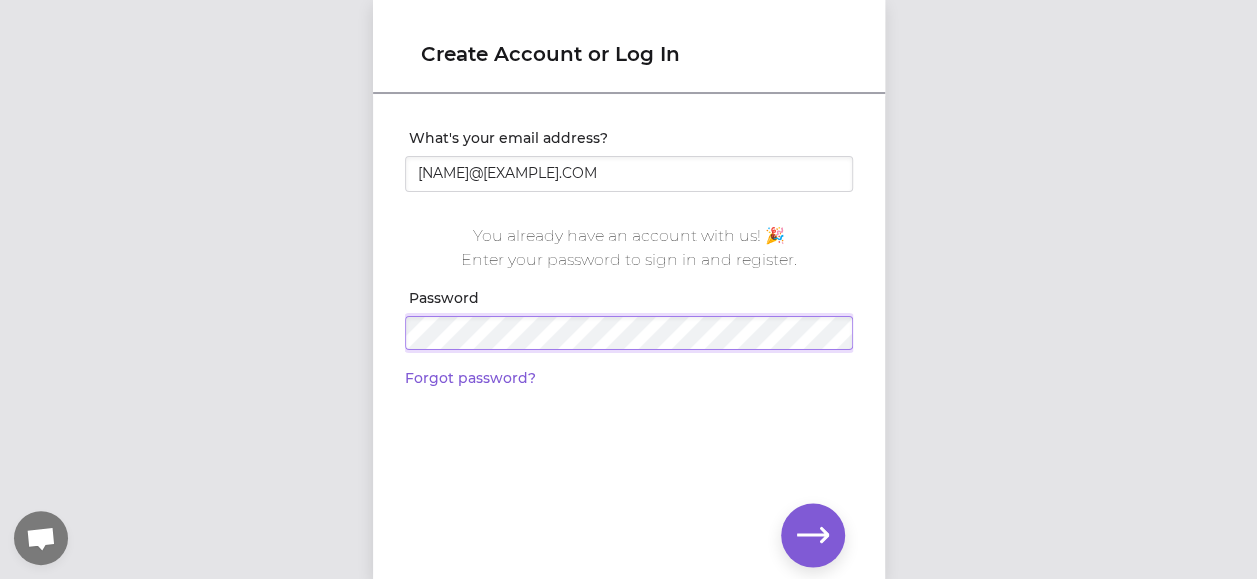 click at bounding box center (0, 0) 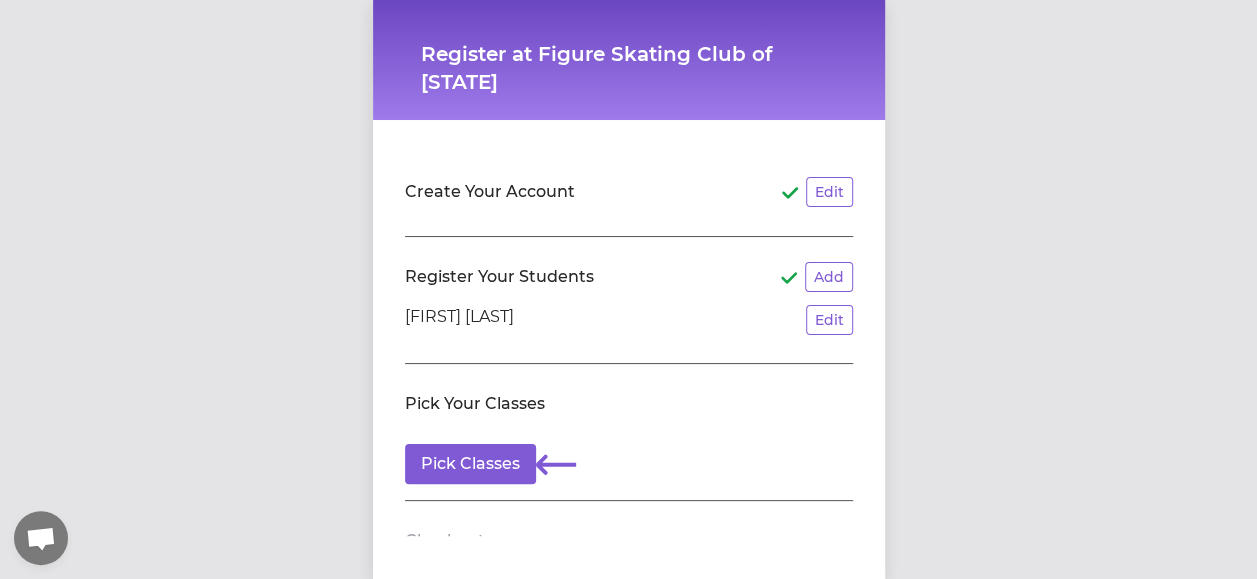 scroll, scrollTop: 63, scrollLeft: 0, axis: vertical 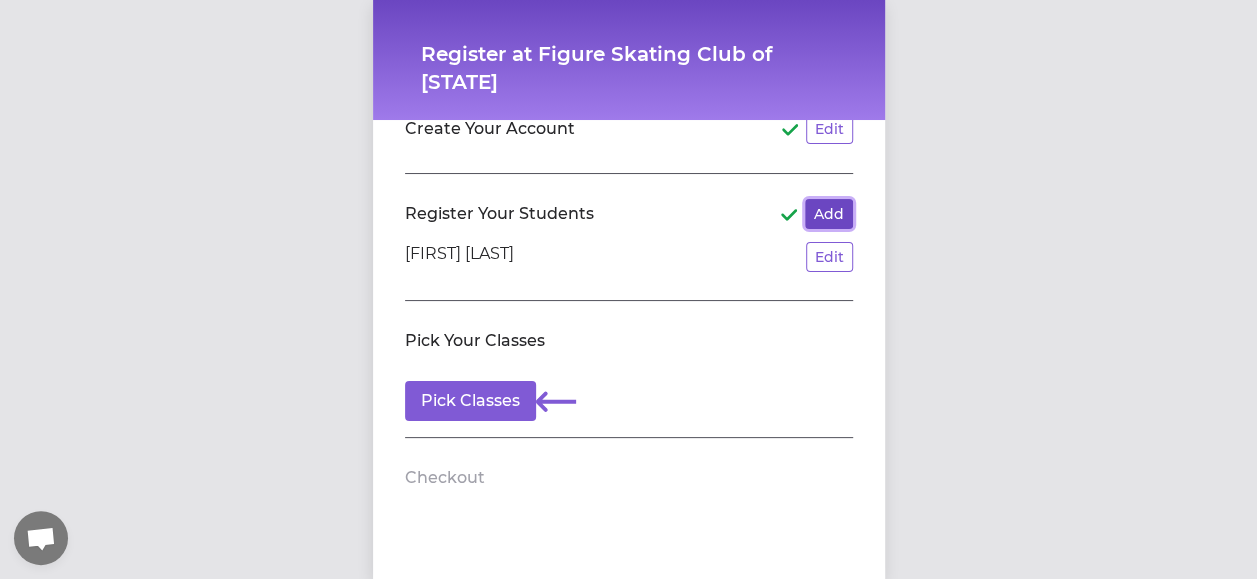 click on "Add" at bounding box center [829, 214] 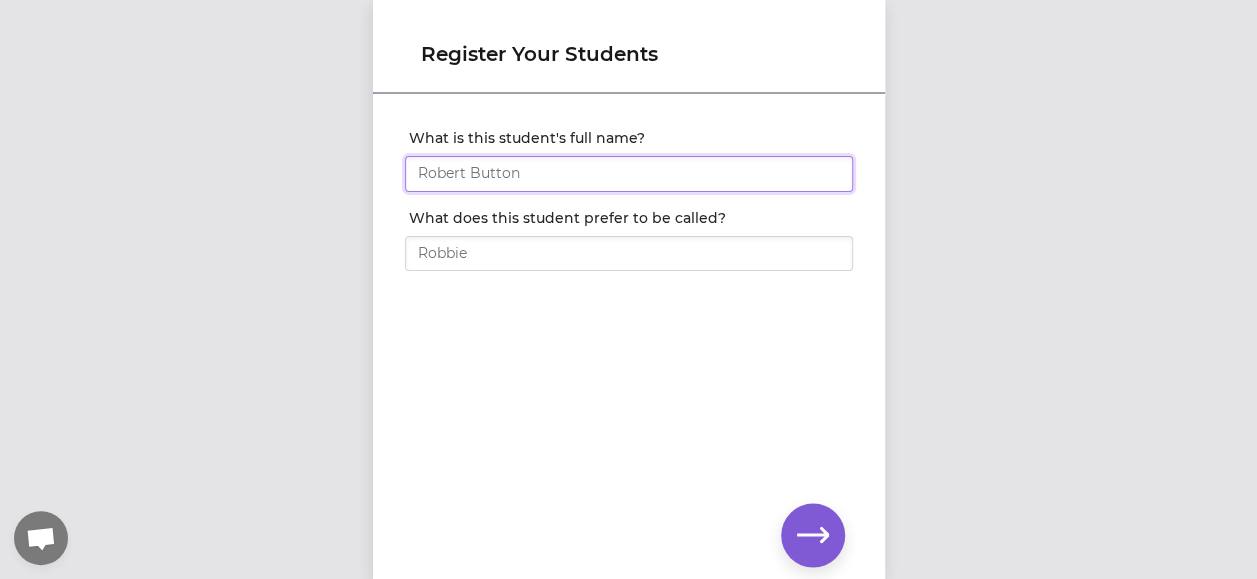 click on "What is this student's full name?" at bounding box center (629, 174) 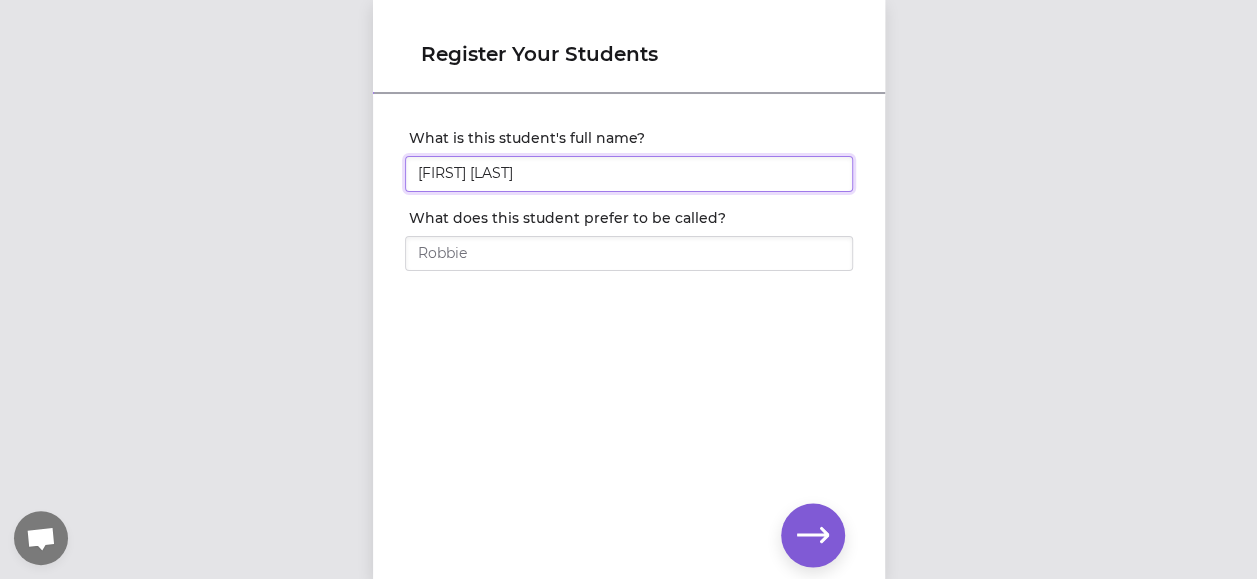 type on "[FIRST] [LAST]" 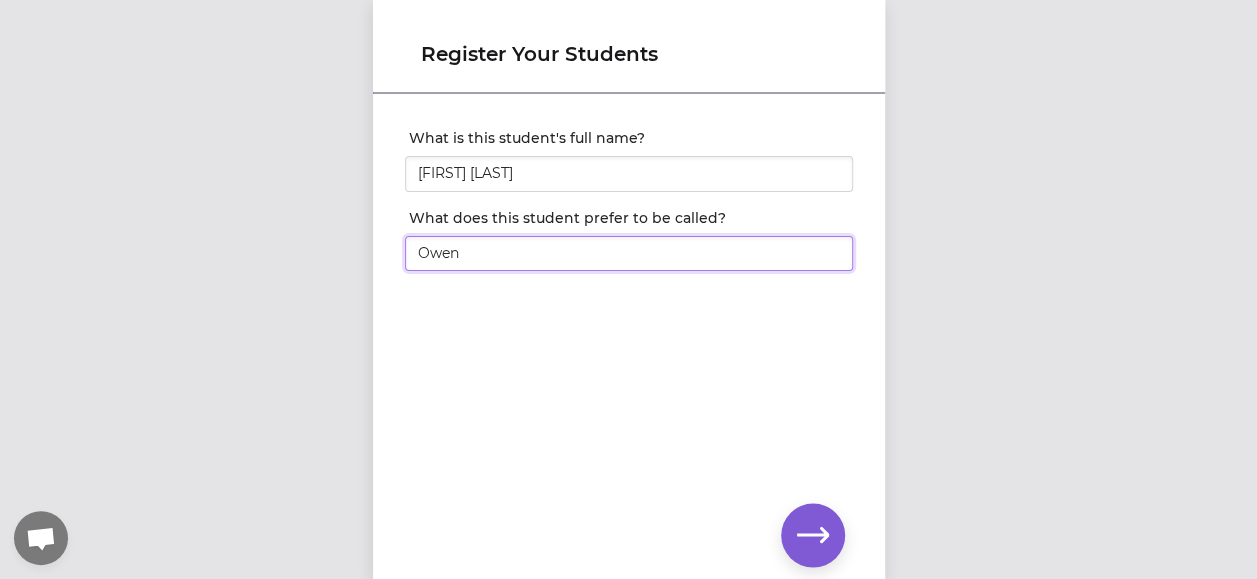 type on "Owen" 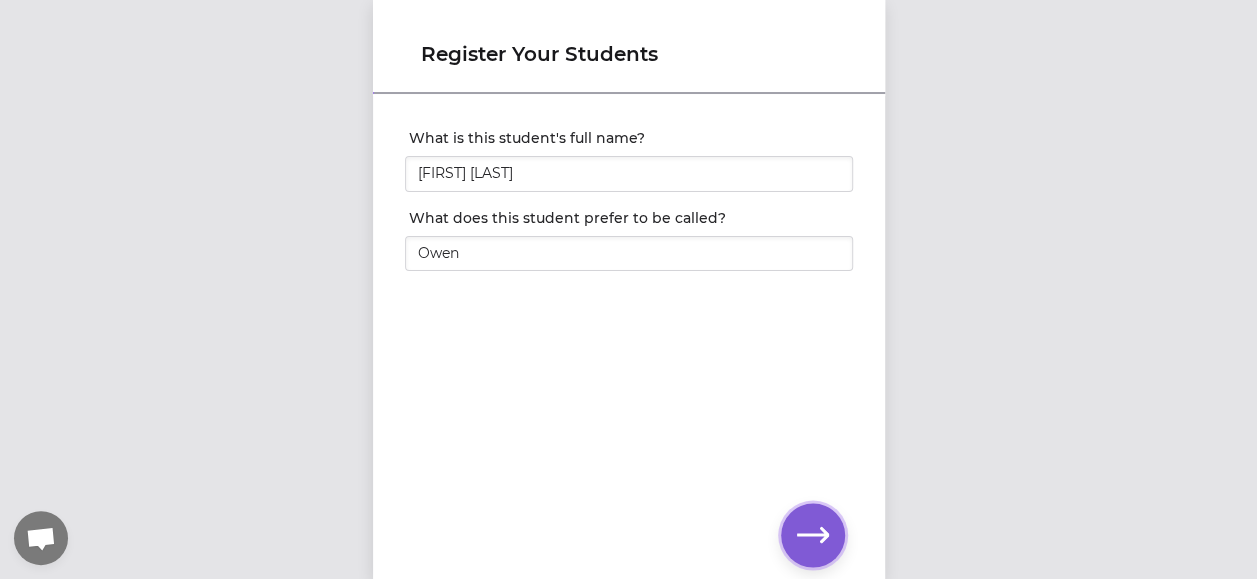click 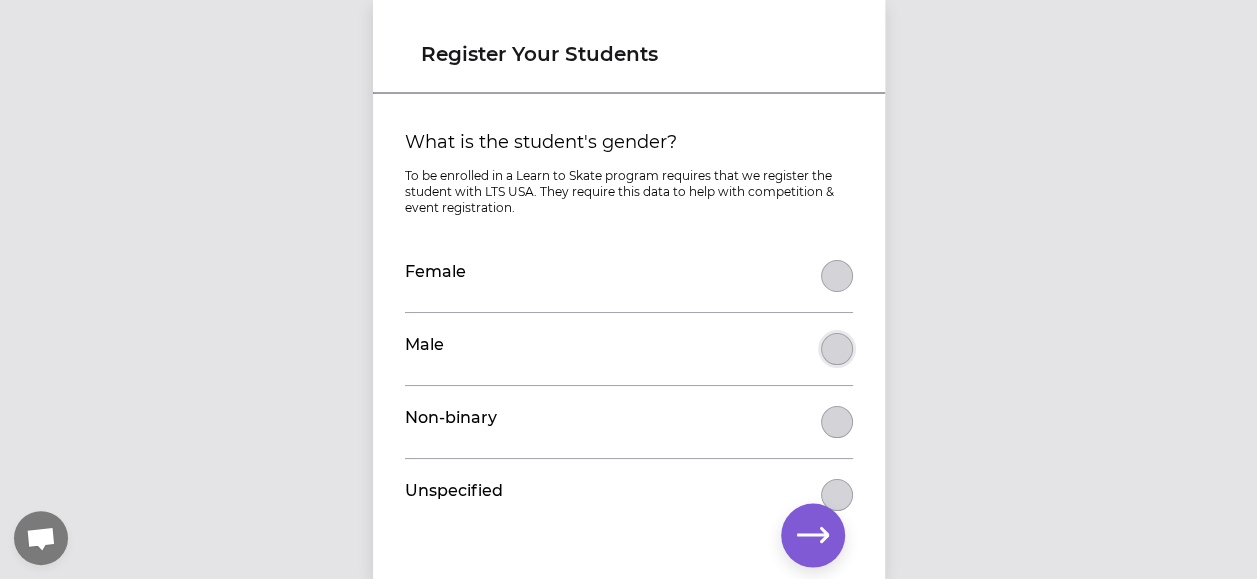 click on "What is the student's gender?" at bounding box center (837, 276) 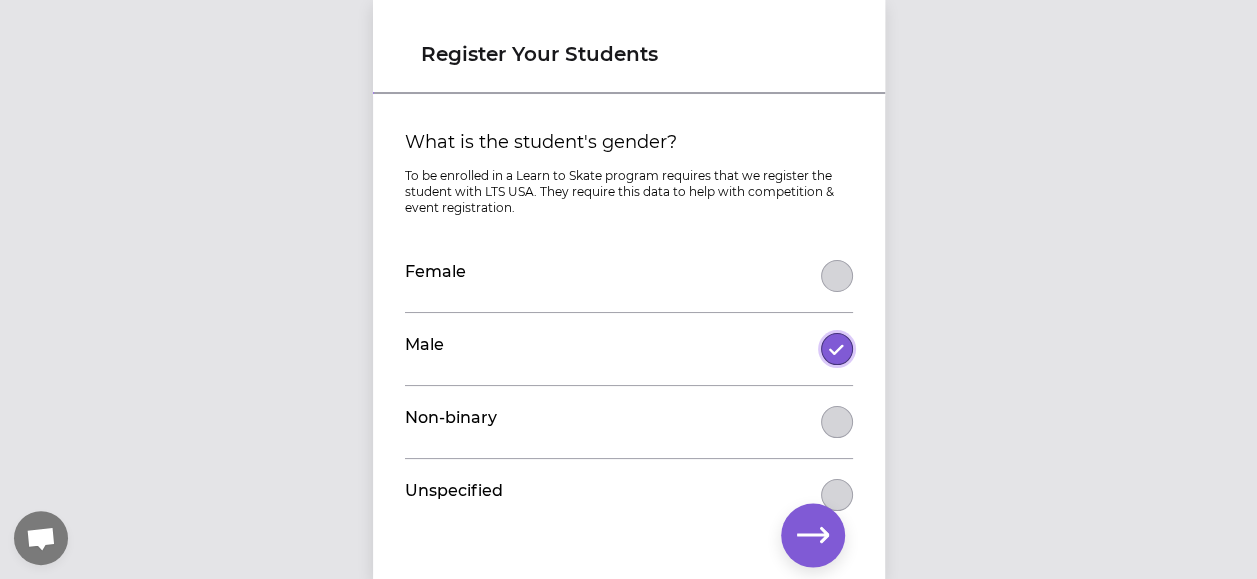 scroll, scrollTop: 34, scrollLeft: 0, axis: vertical 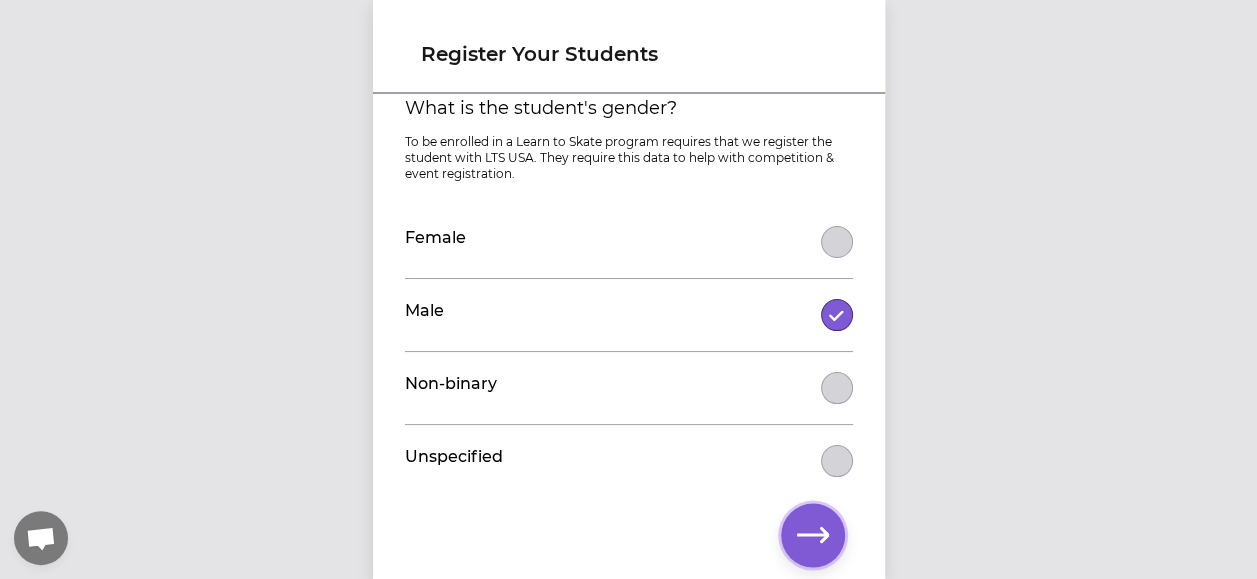 click 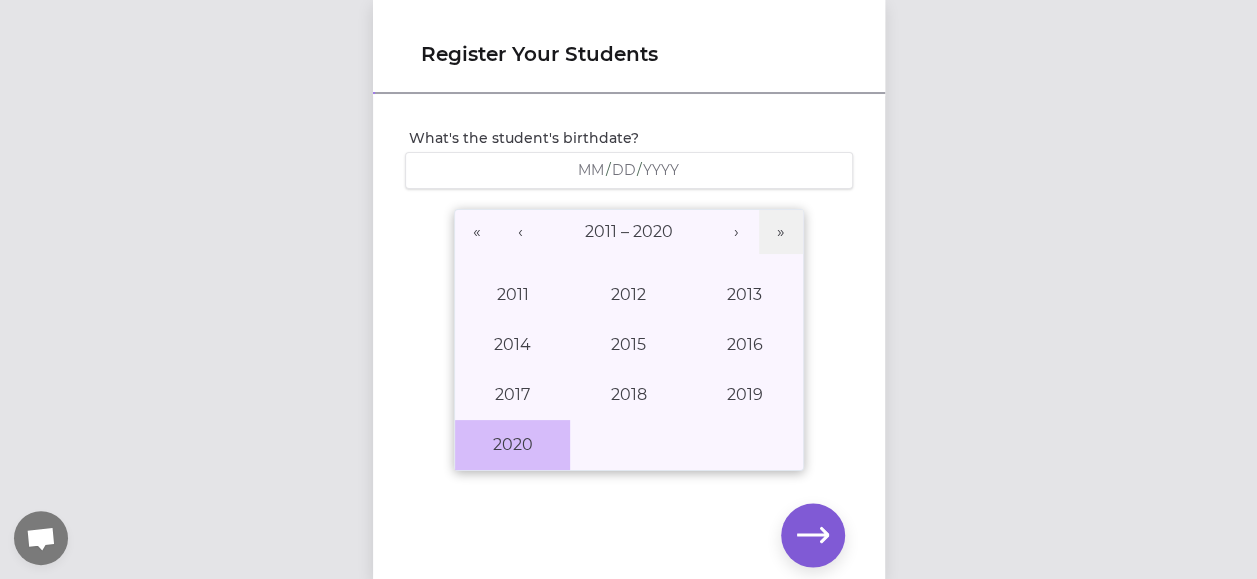 click on "2020" at bounding box center (513, 445) 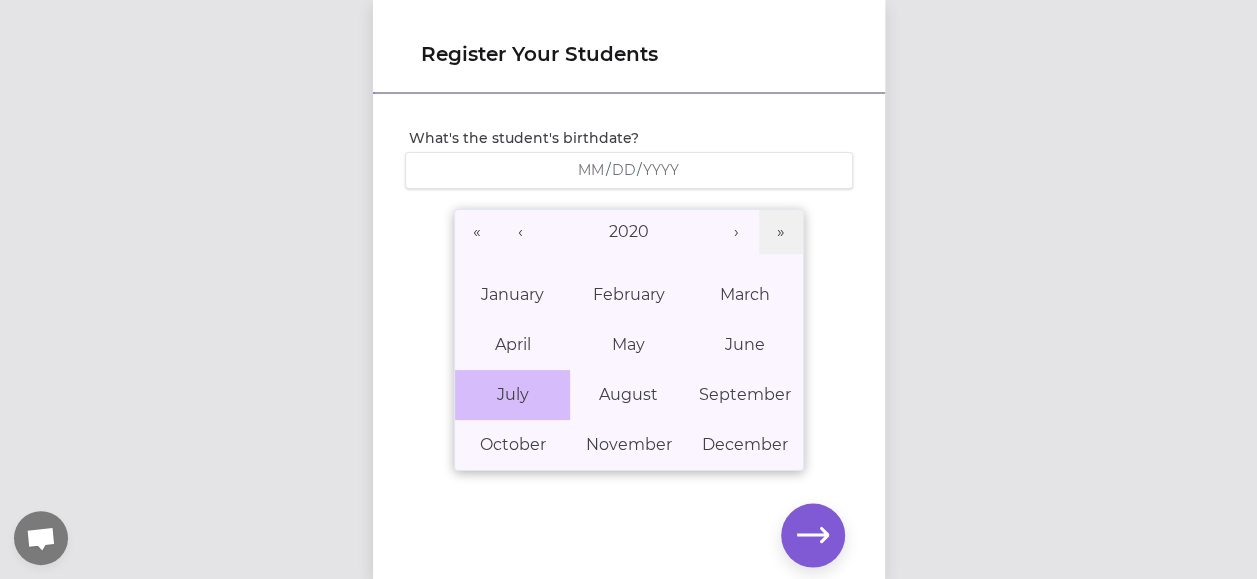 click on "July" at bounding box center (512, 394) 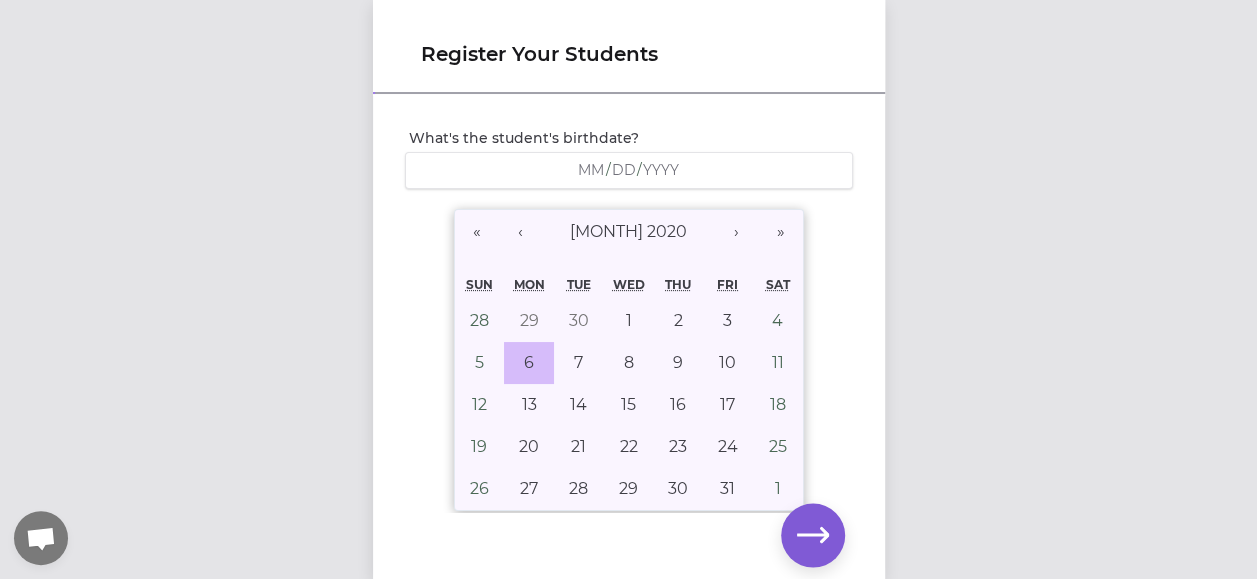 click on "6" at bounding box center [529, 363] 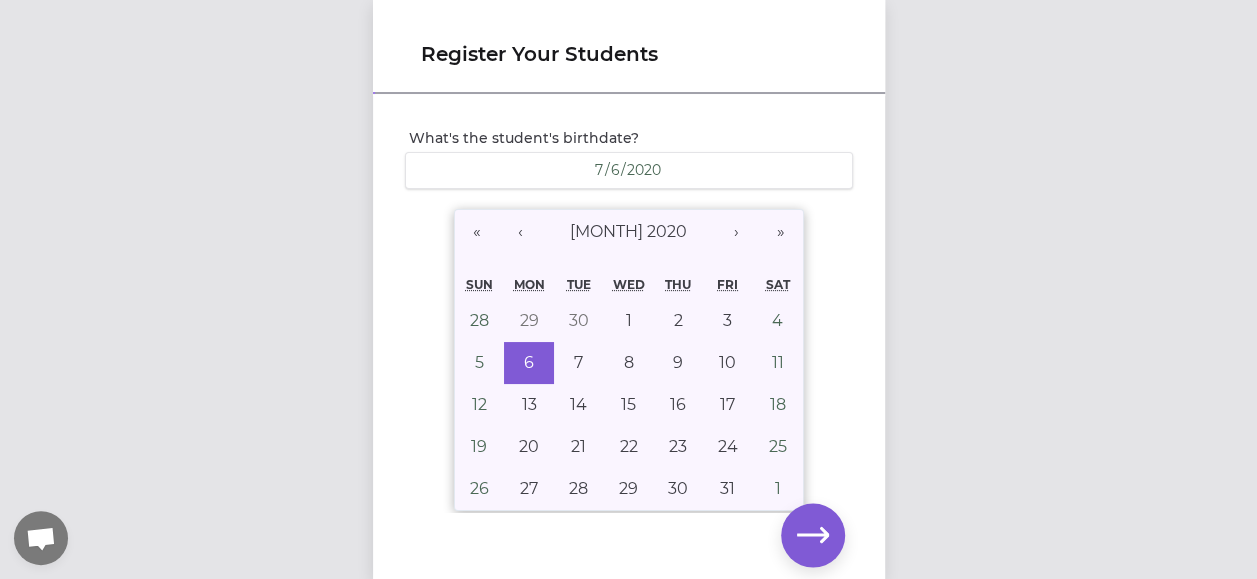 click on "Register Your Students What's the student's birthdate? [YYYY]-[MM]-[DD] [DAY] / [DAY] / [YEAR] « ‹ [MONTH] [YEAR] › » Sun Mon Tue Wed Thu Fri Sat 28 29 30 1 2 3 4 5 6 7 8 9 10 11 12 13 14 15 16 17 18 19 20 21 22 23 24 25 26 27 28 29 30 31 1" at bounding box center [629, 289] 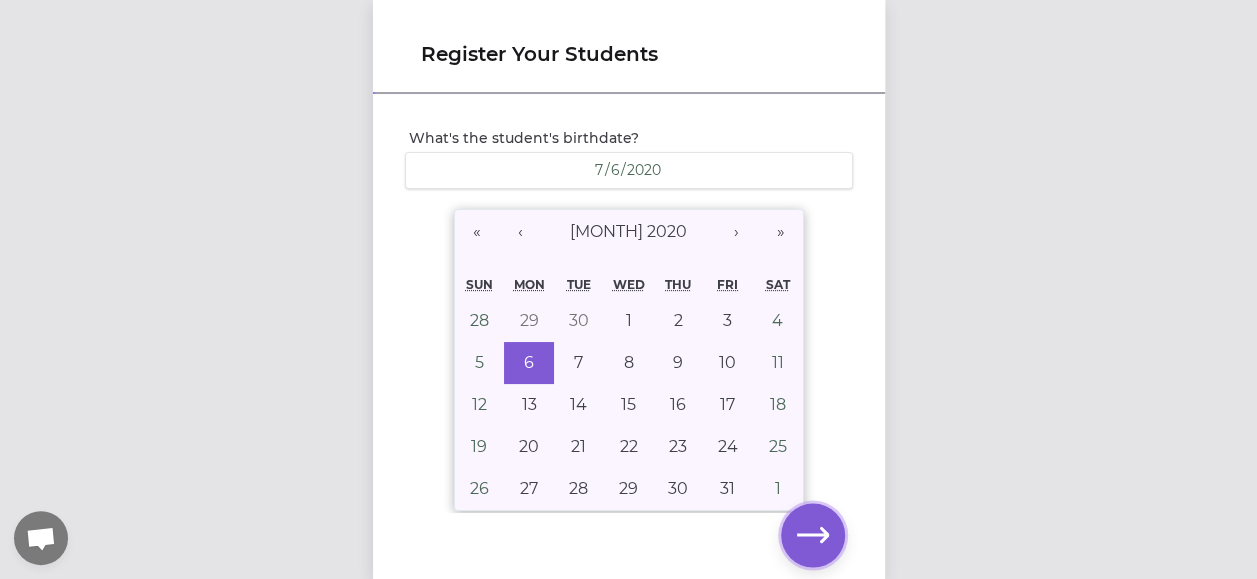click 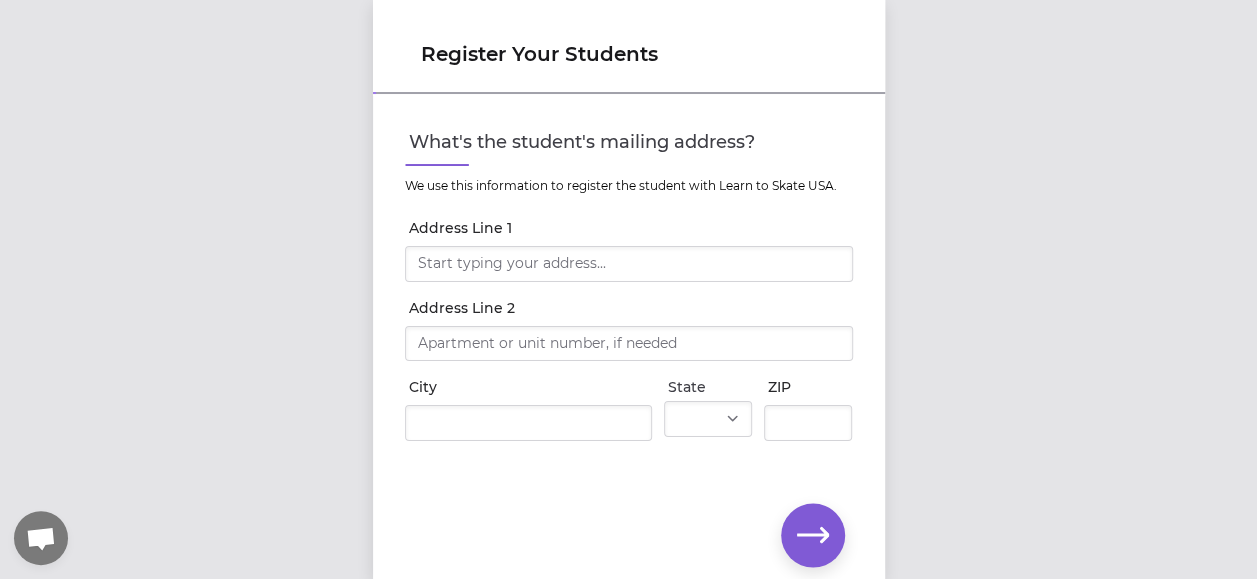 click on "Address Line 1" at bounding box center [631, 228] 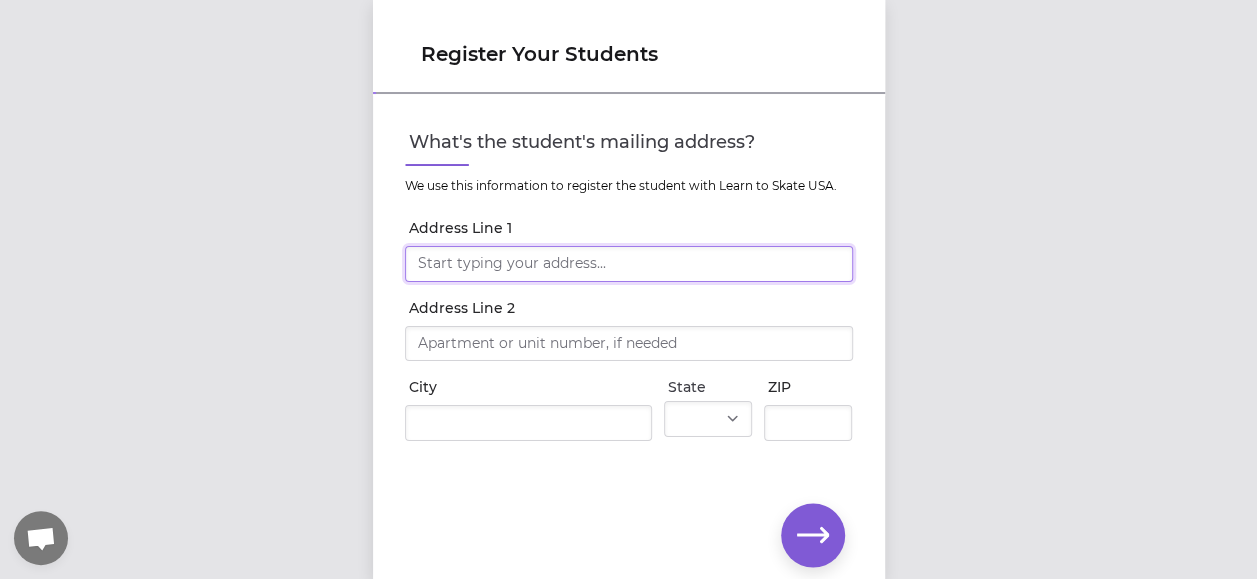click on "Address Line 1" at bounding box center [629, 264] 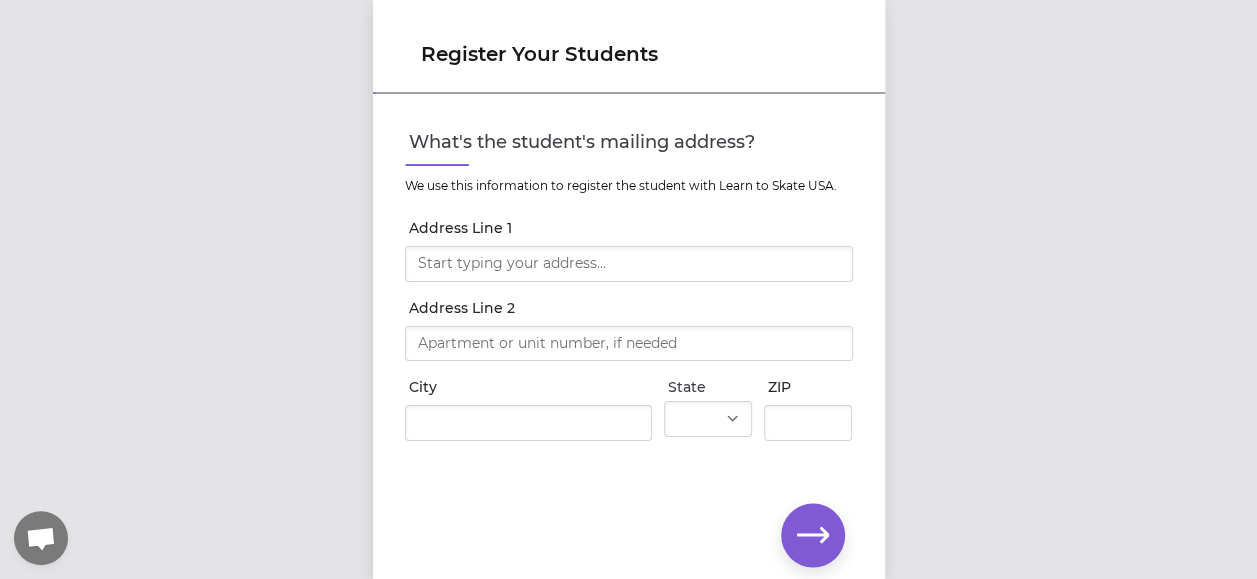 click at bounding box center [629, 260] 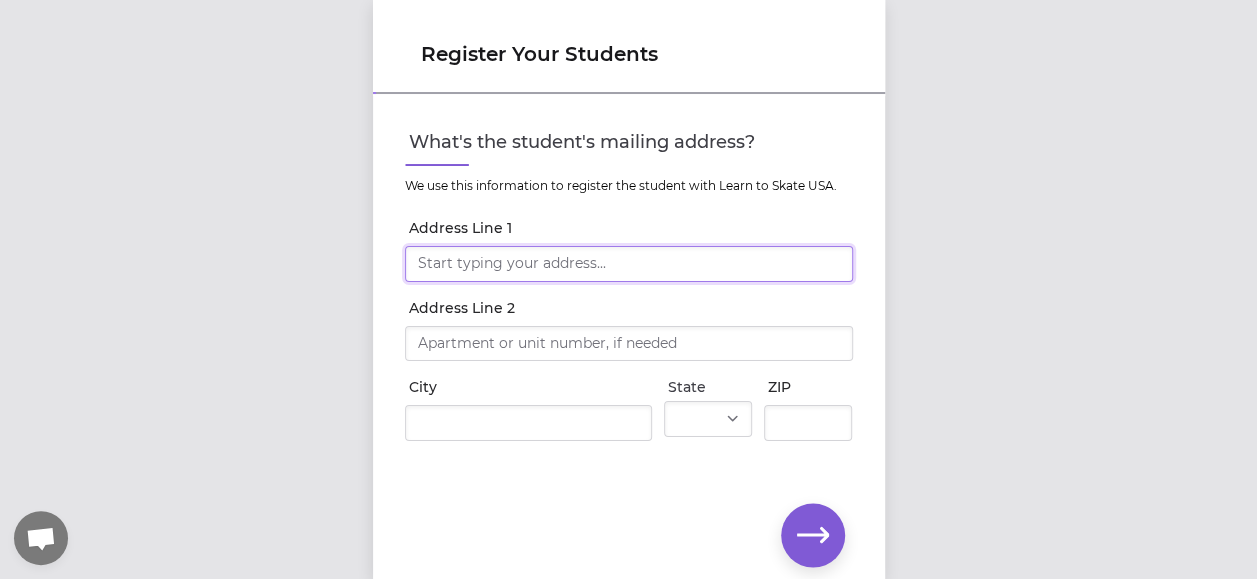 click on "Address Line 1" at bounding box center (629, 264) 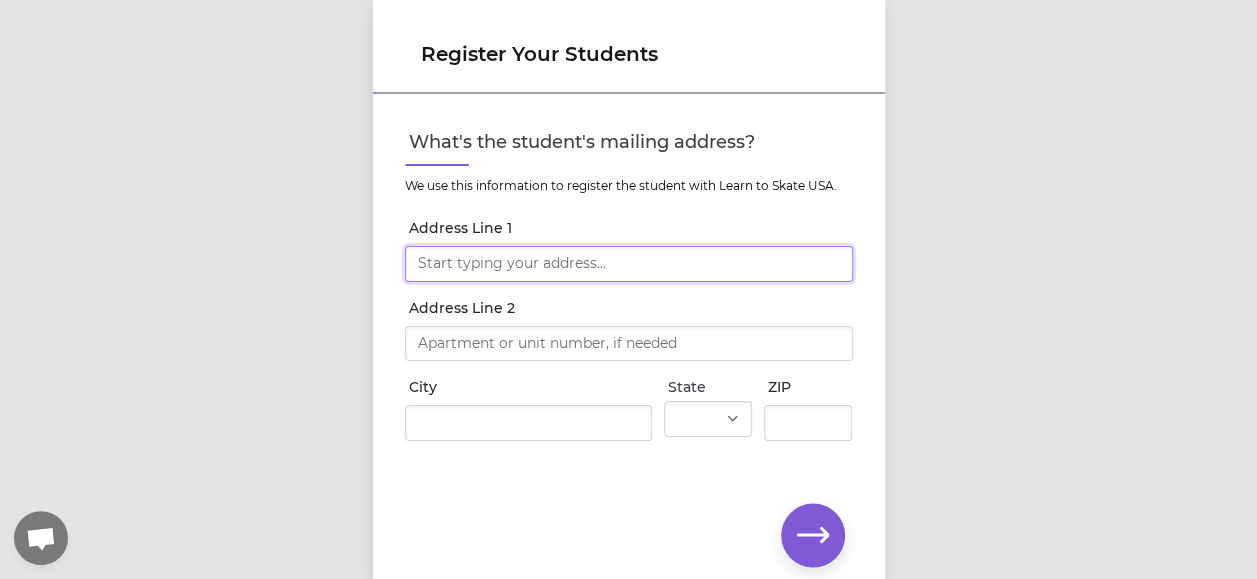 type on "[NUMBER] [STREET]" 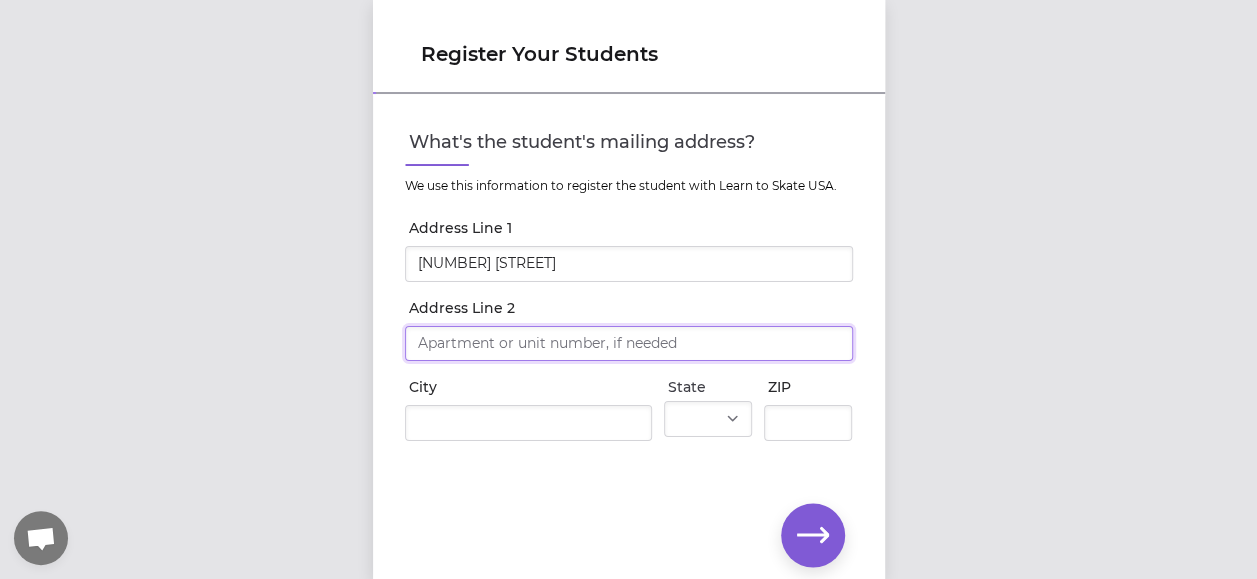 type on "[NUMBER] [STREET]" 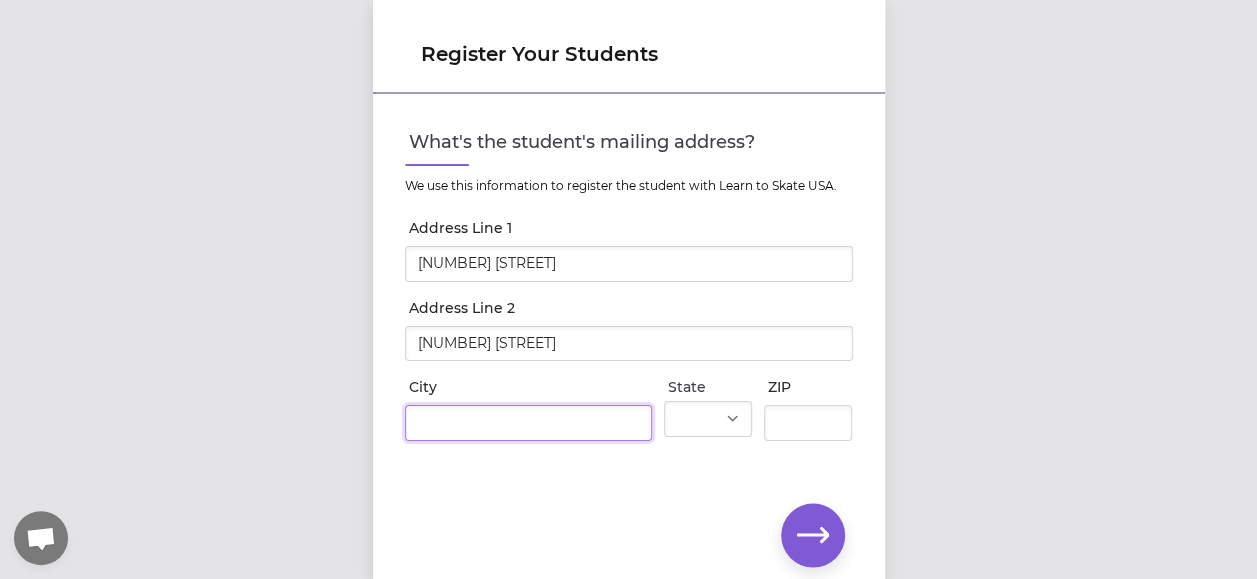 type on "Breaux Bridge" 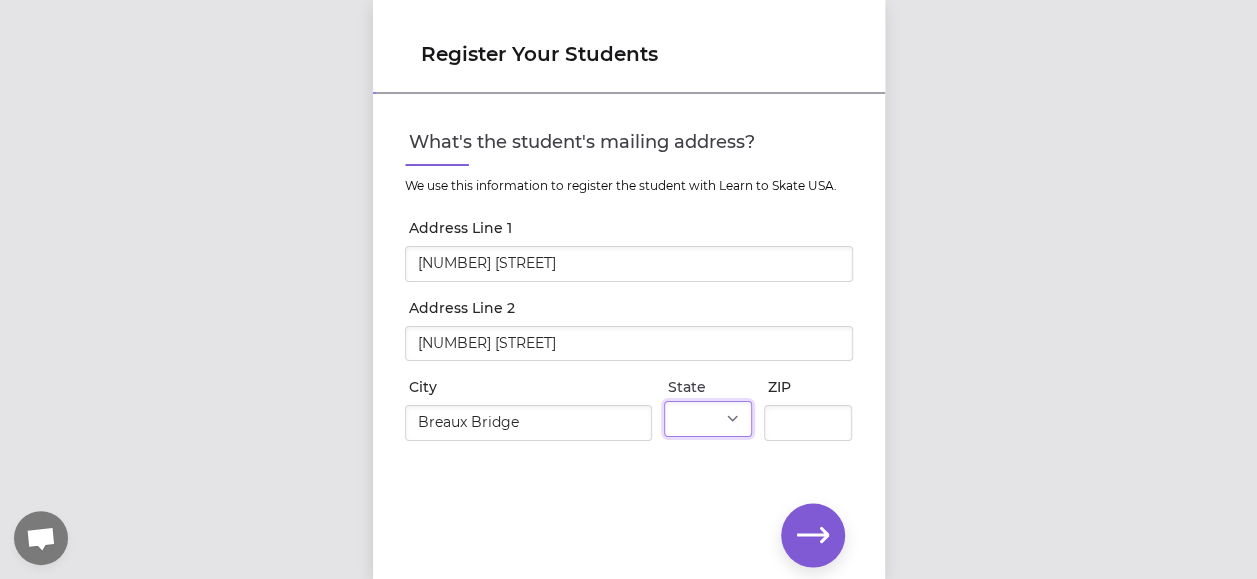 select on "LA" 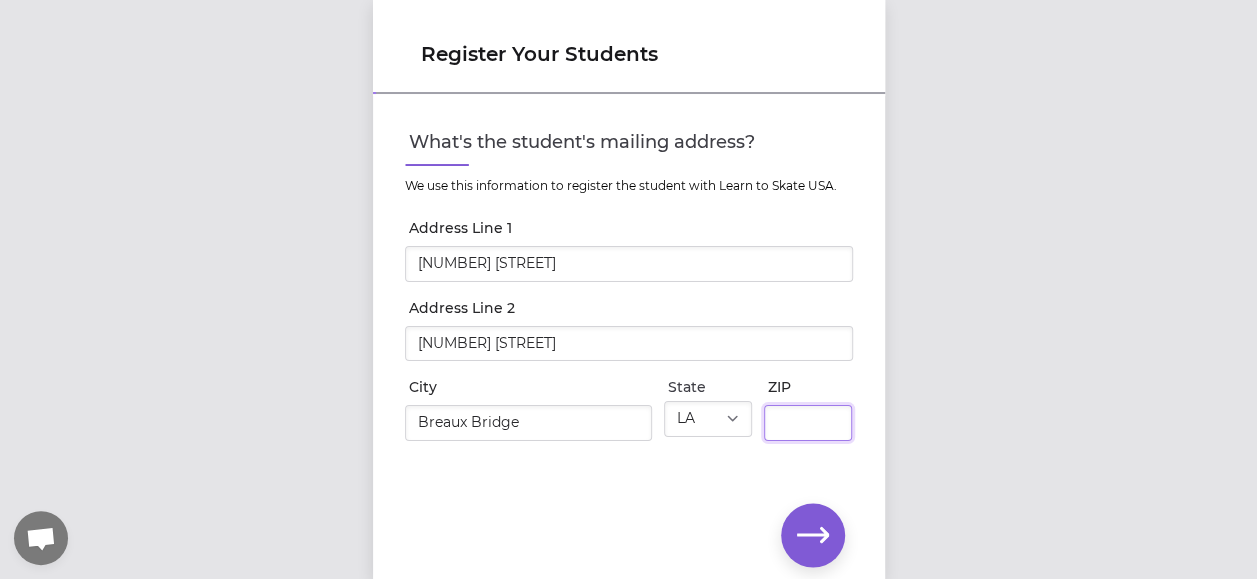 type on "70517" 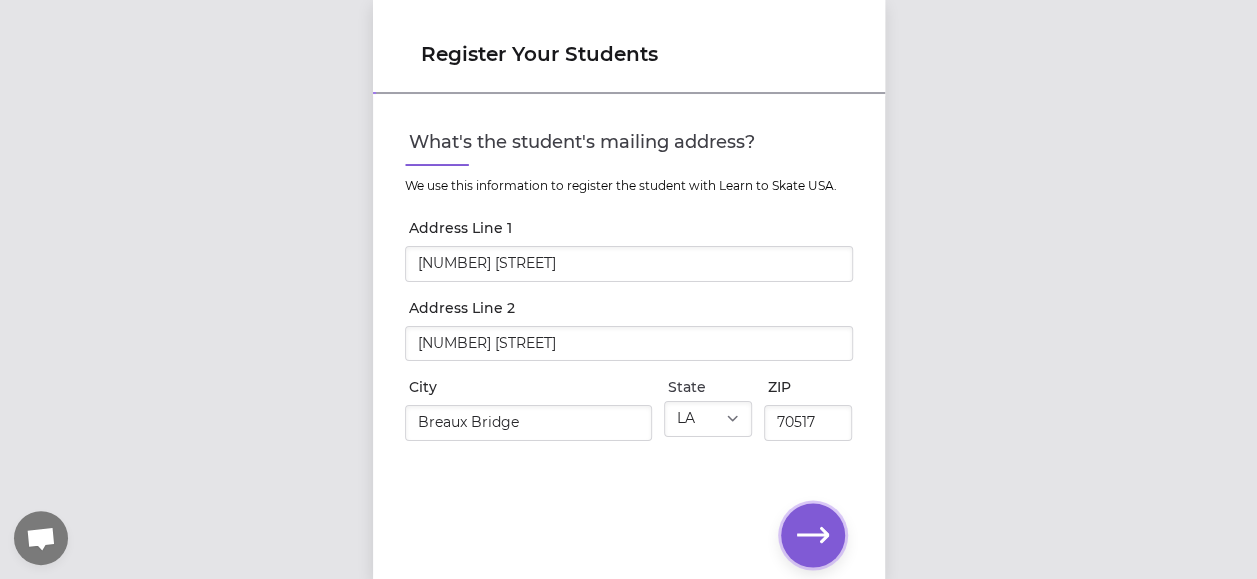 click 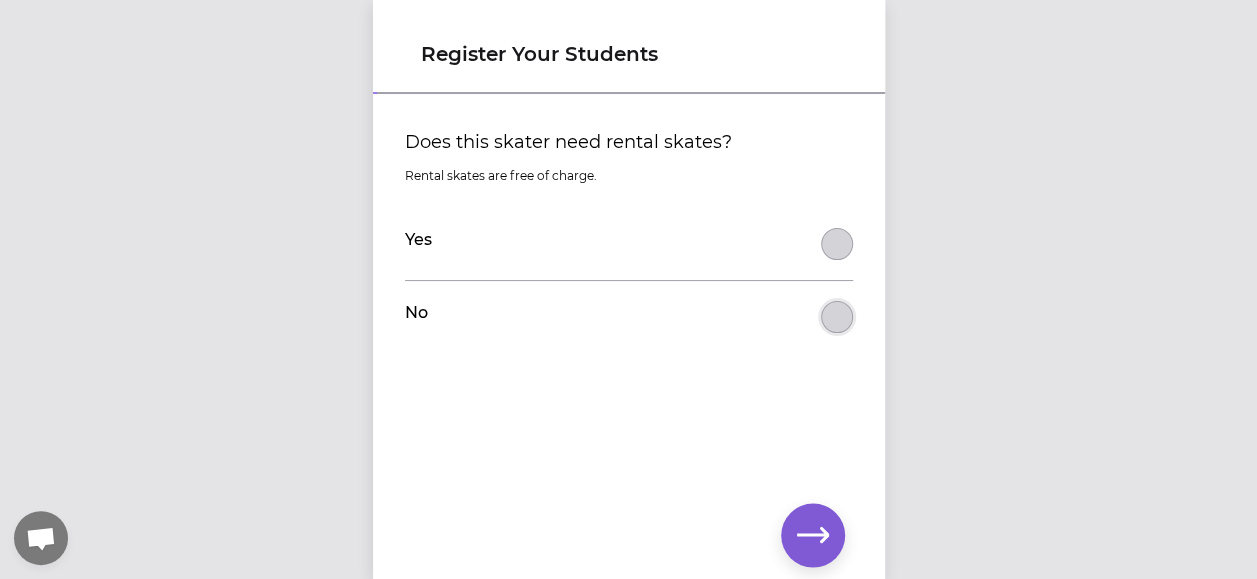 click on "Does this skater need rental skates?" at bounding box center [837, 244] 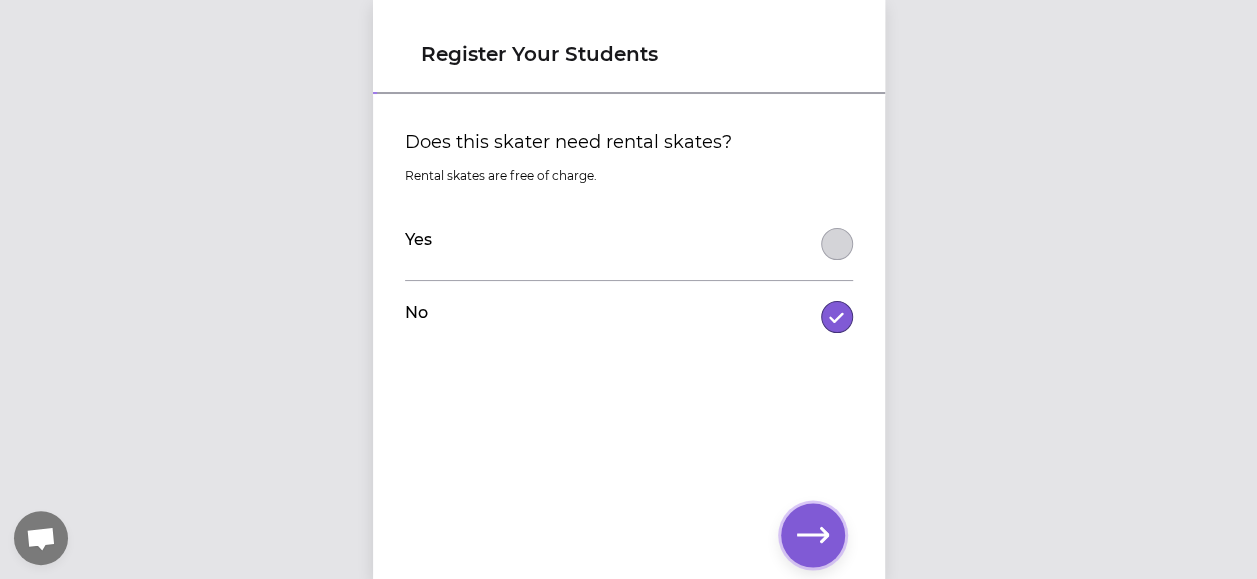 click 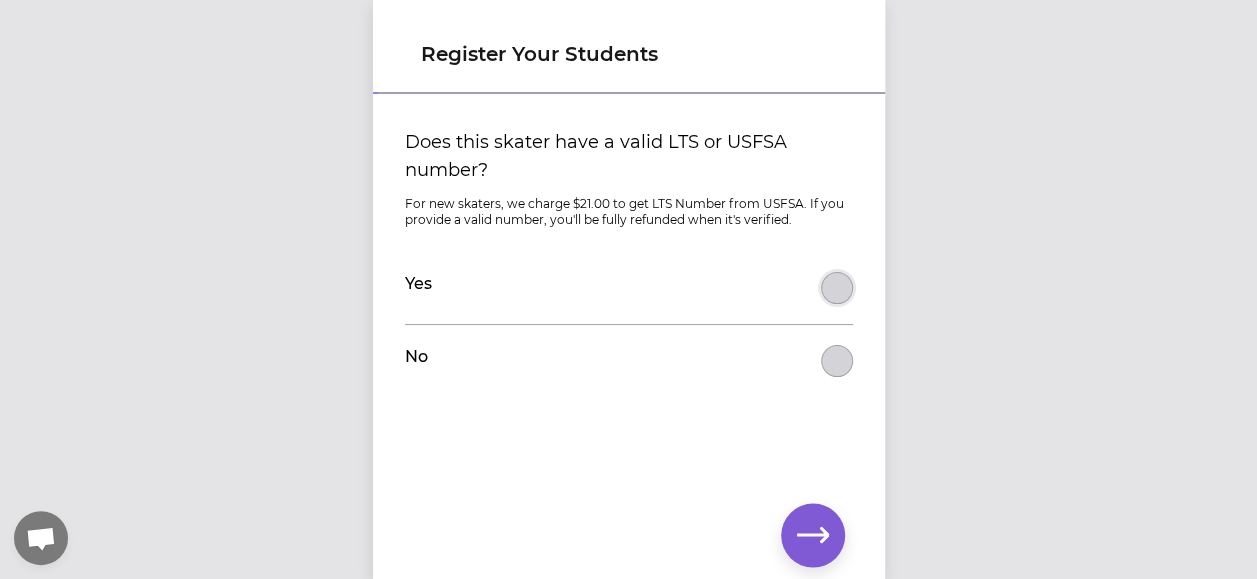 click on "Does this skater have a valid LTS or USFSA number?" at bounding box center [837, 288] 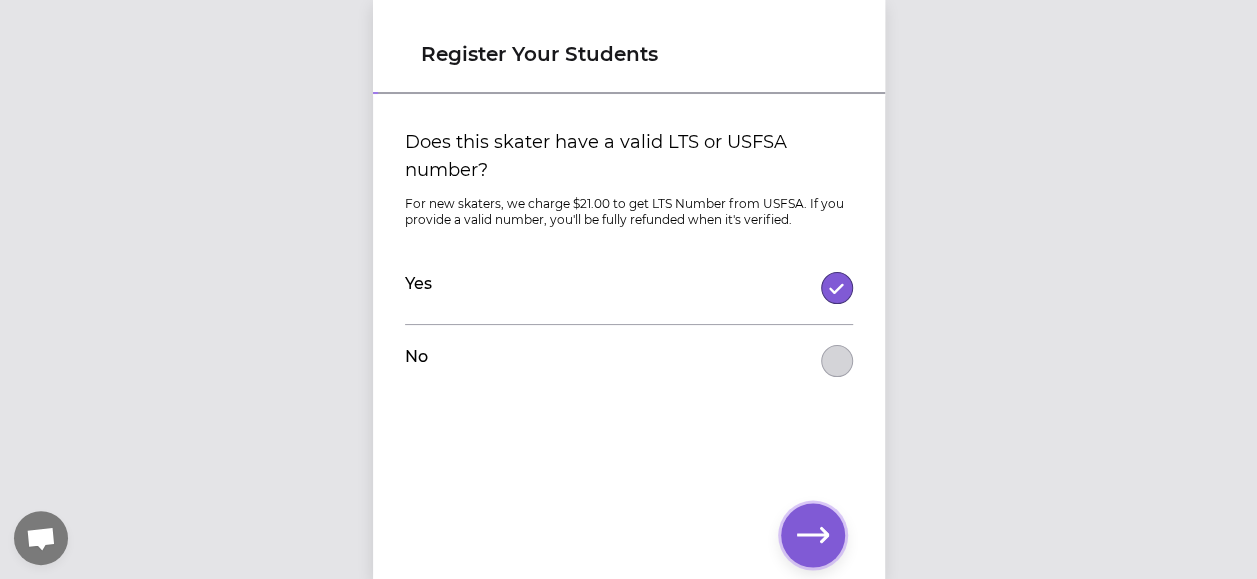 click at bounding box center (813, 535) 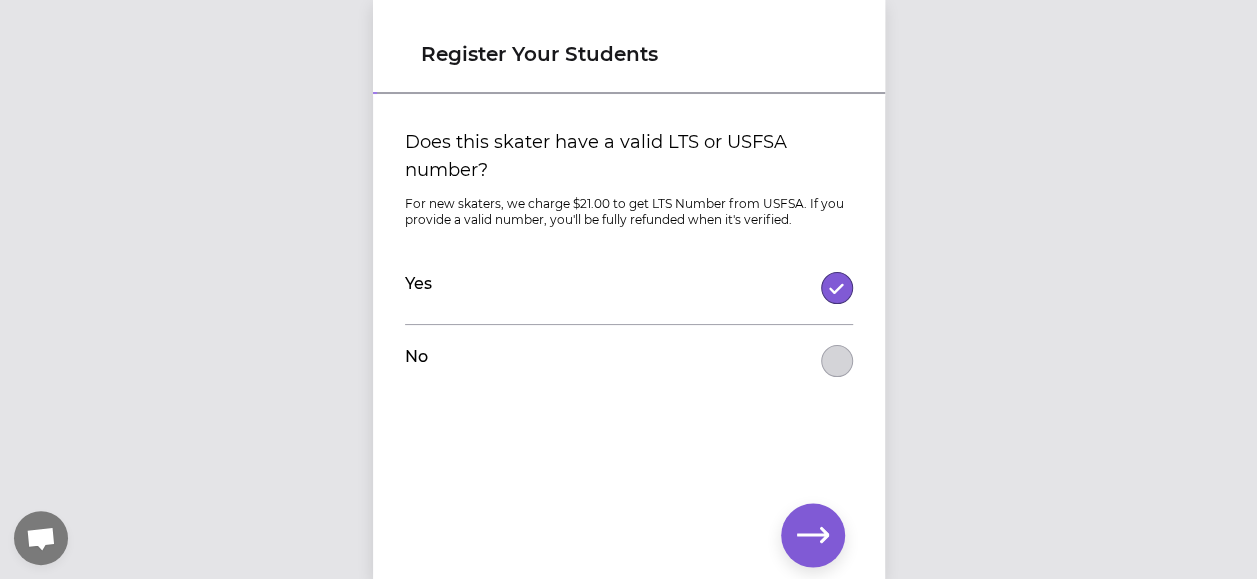 click on "No" at bounding box center (629, 361) 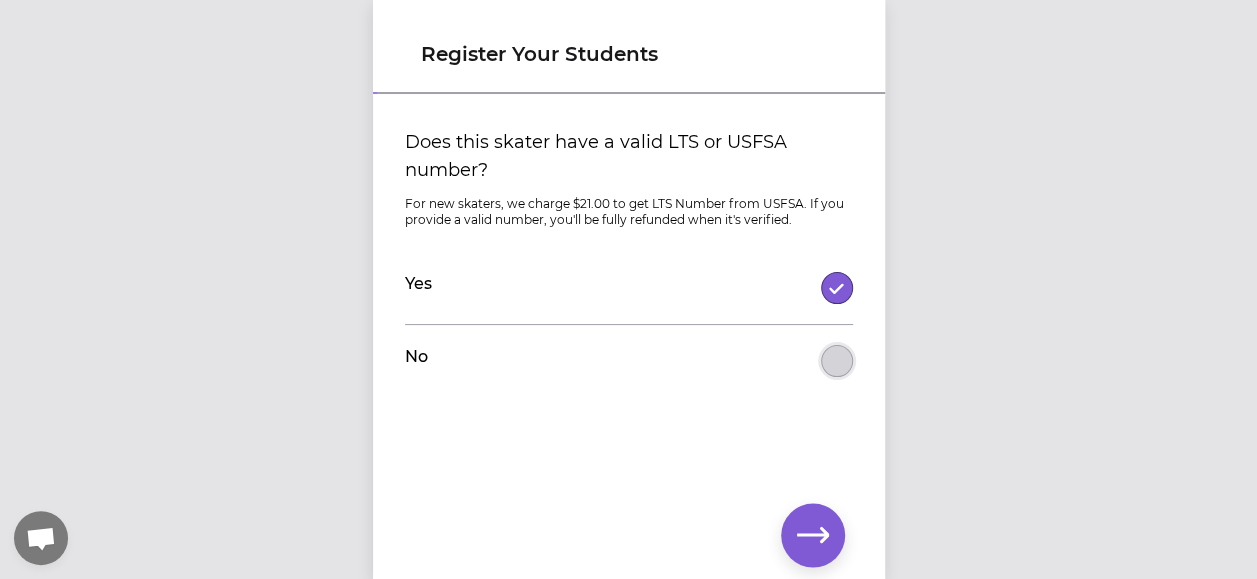 click on "Does this skater have a valid LTS or USFSA number?" at bounding box center [837, 361] 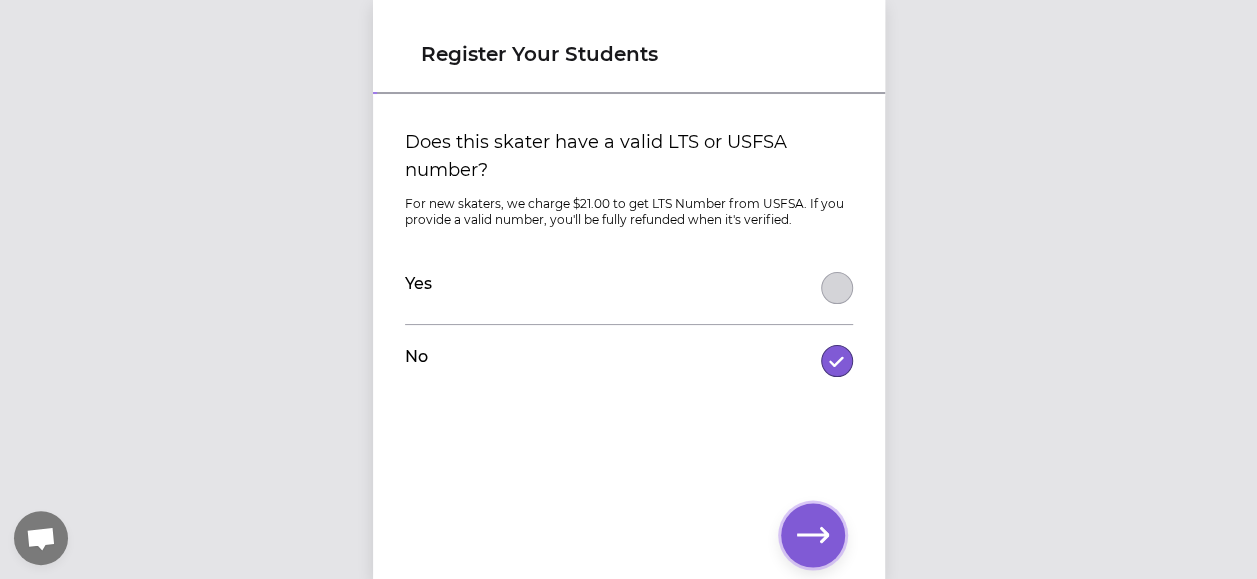 click 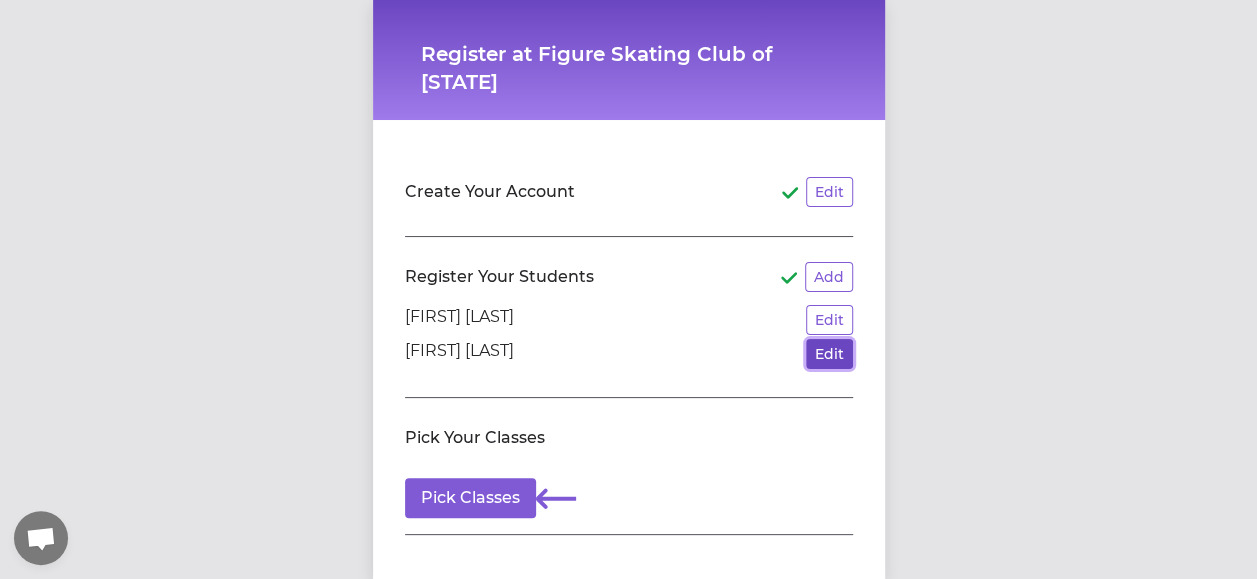 click on "Edit" at bounding box center (829, 354) 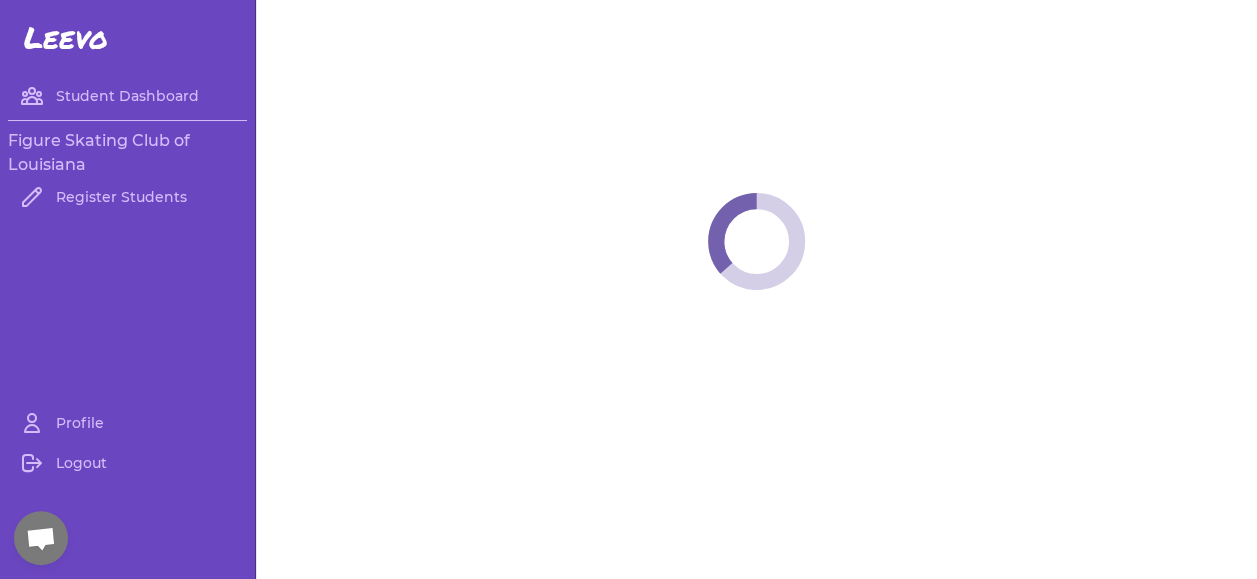 select on "LA" 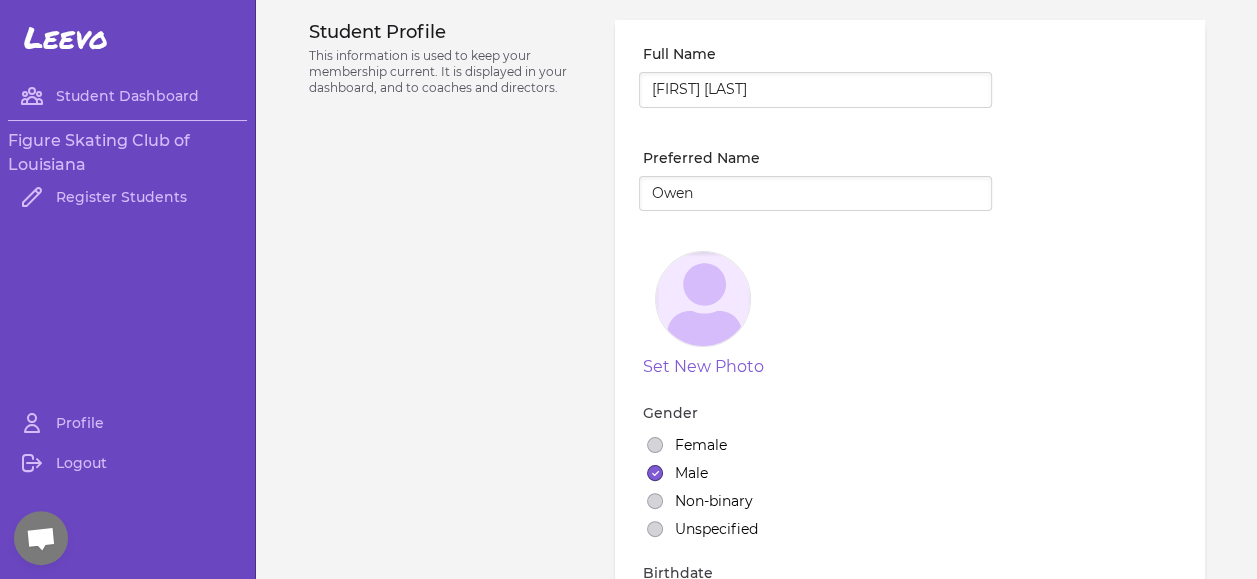 select on "1" 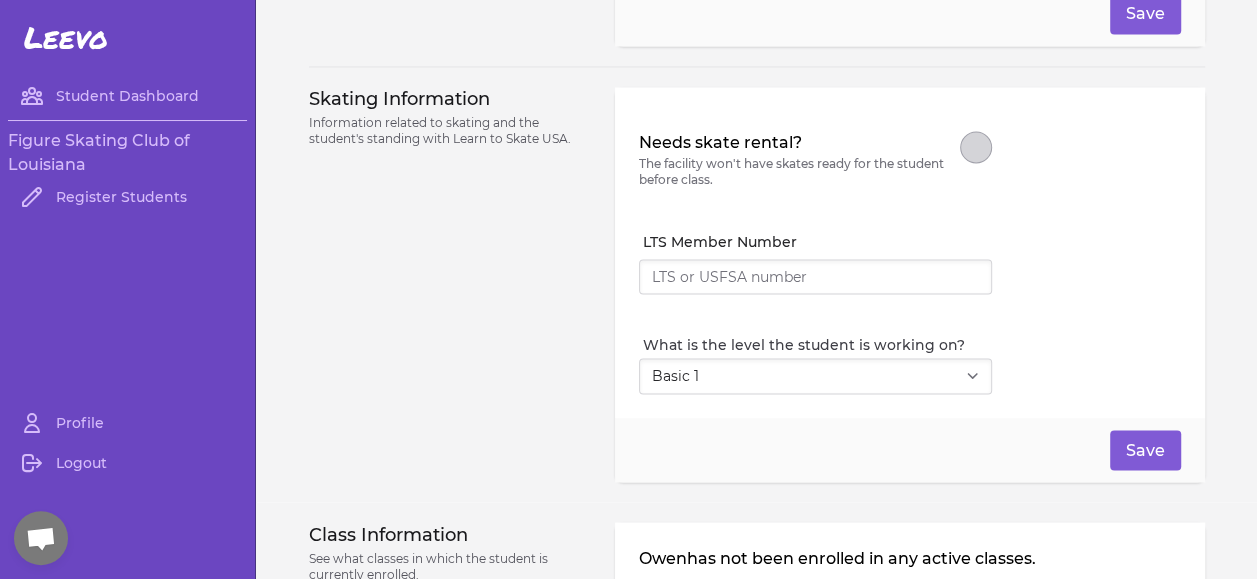 scroll, scrollTop: 1734, scrollLeft: 0, axis: vertical 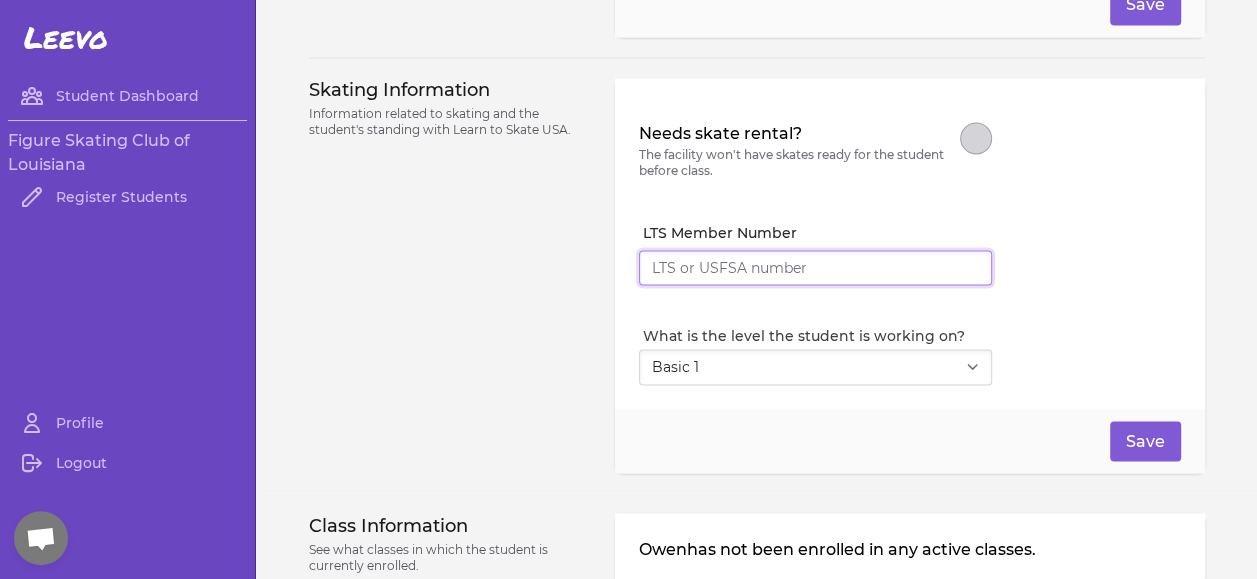 click on "LTS Member Number" at bounding box center [815, 268] 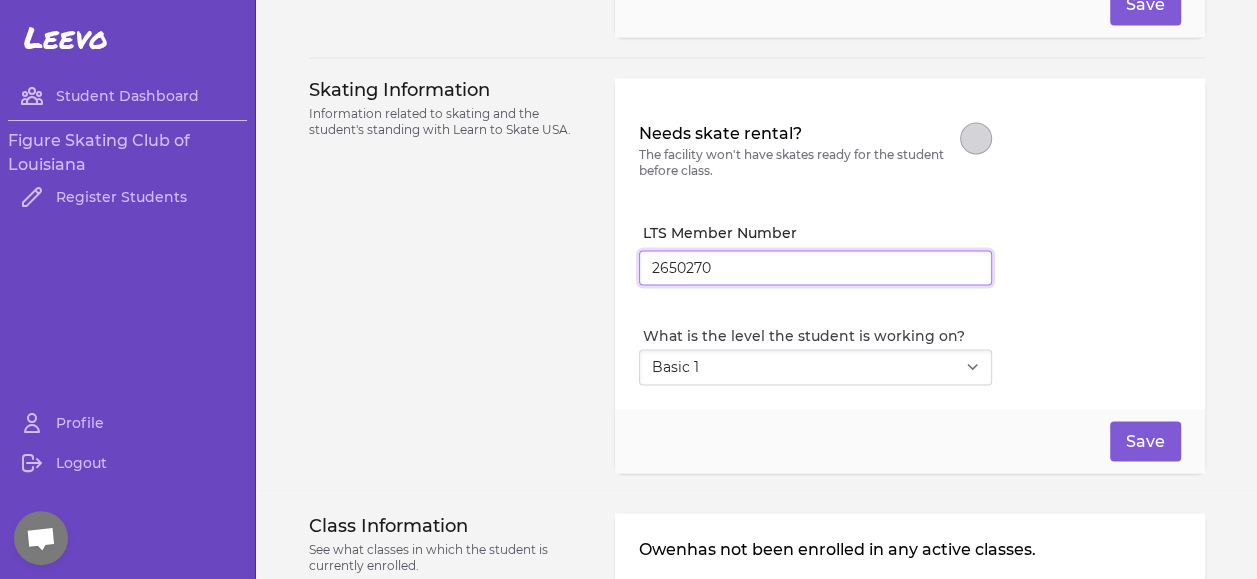type on "2650270" 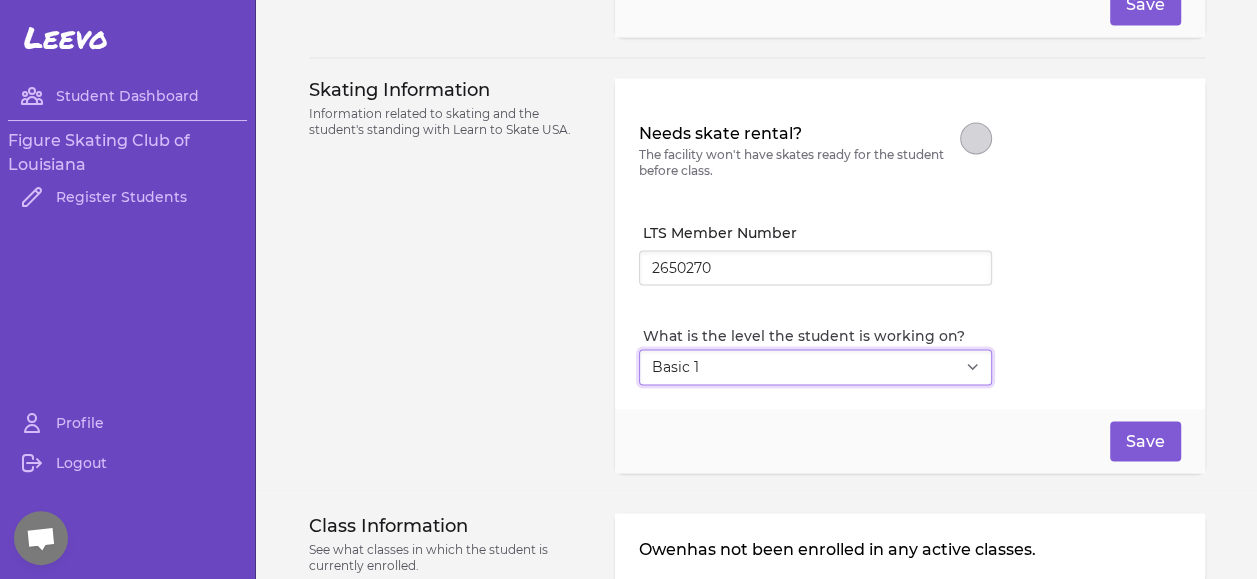 click on "Select Level I don't know Basic 1 Basic 2 Basic 3 Basic 4 Basic 5 Basic 6 Snowplow Sam 1 Snowplow Sam 2 Snowplow Sam 3 Snowplow Sam 4 Pre-Free Skate Free Skate 1 Free Skate 2 Free Skate 3 Free Skate 4 Free Skate 5 Free Skate 6 Adult 1 Adult 2 Adult 3 Adult 4 Adult 5 Adult 6 Hockey 1 Hockey 2 Hockey 3 Hockey 4 Powerskating Synchro 4 Synchro 3 Synchro 2 Synchro 1" at bounding box center (815, 367) 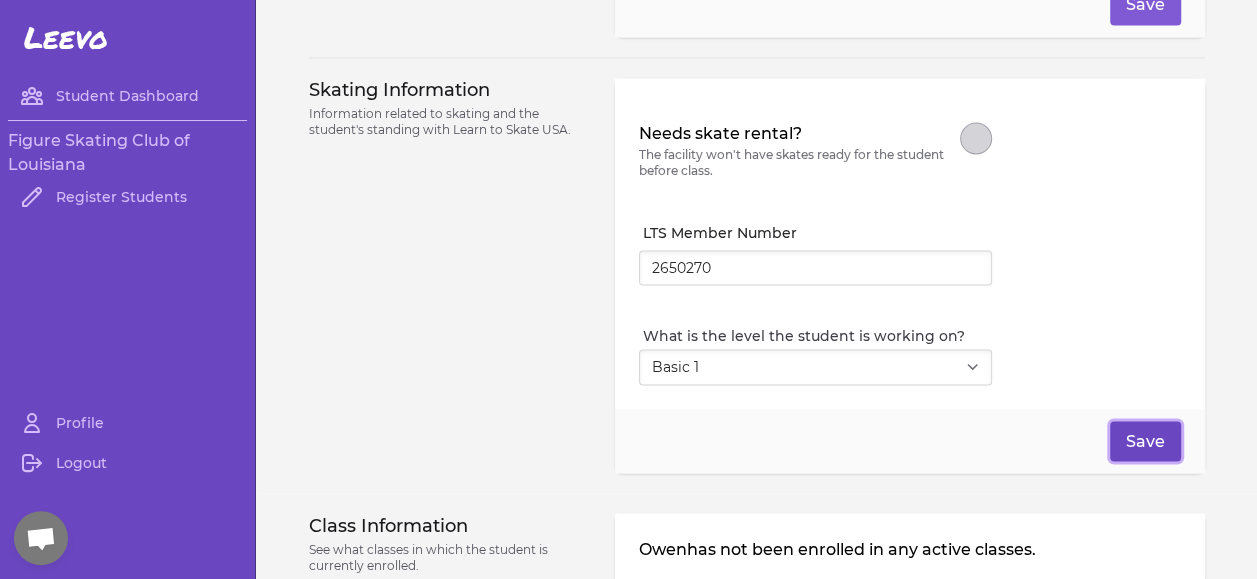 click on "Save" at bounding box center [1145, 441] 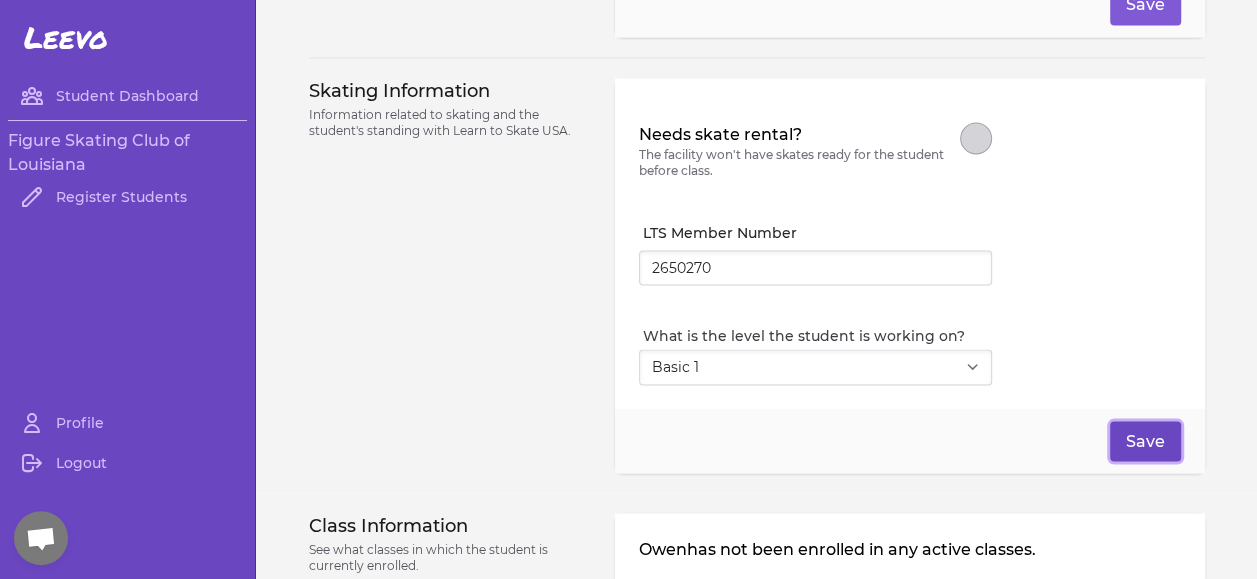 scroll, scrollTop: 1734, scrollLeft: 0, axis: vertical 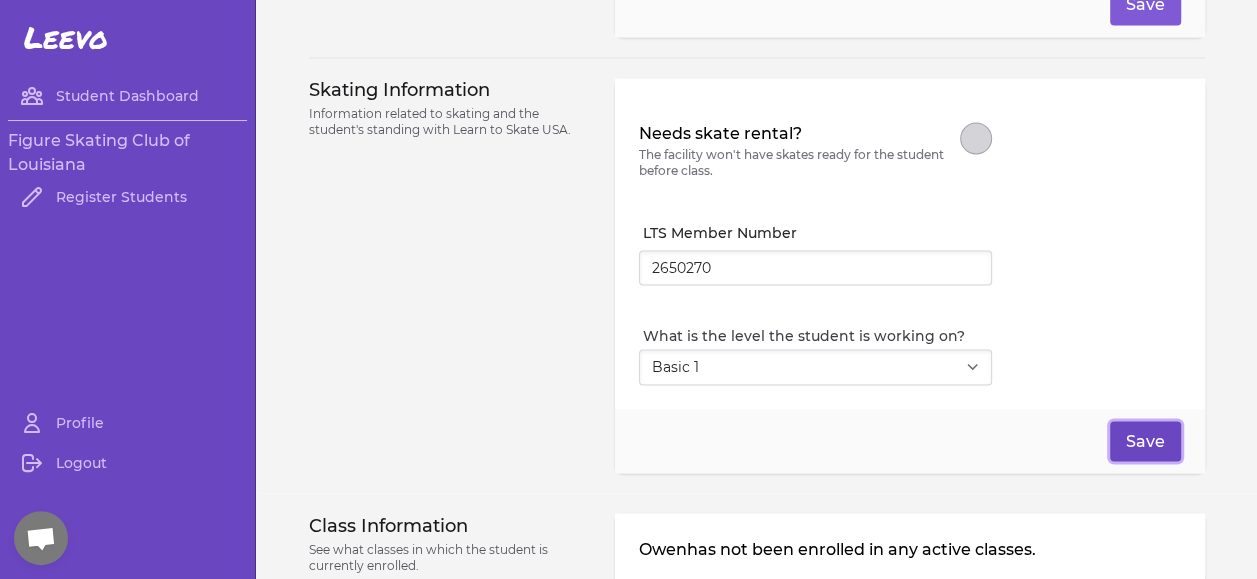 click on "Save" at bounding box center [1145, 441] 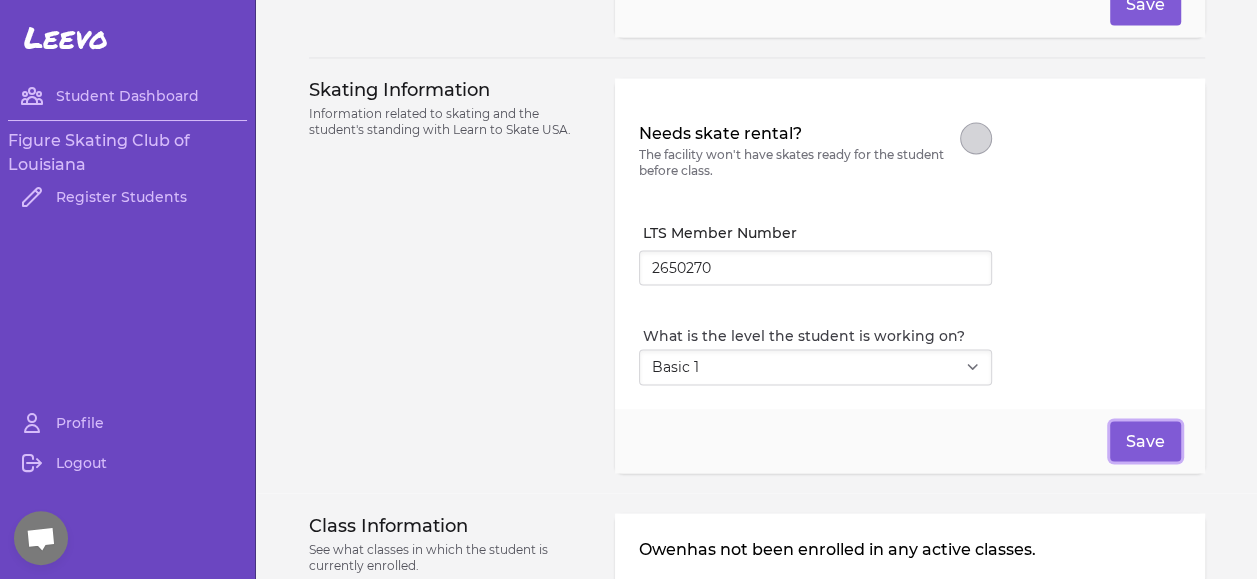 scroll, scrollTop: 1798, scrollLeft: 0, axis: vertical 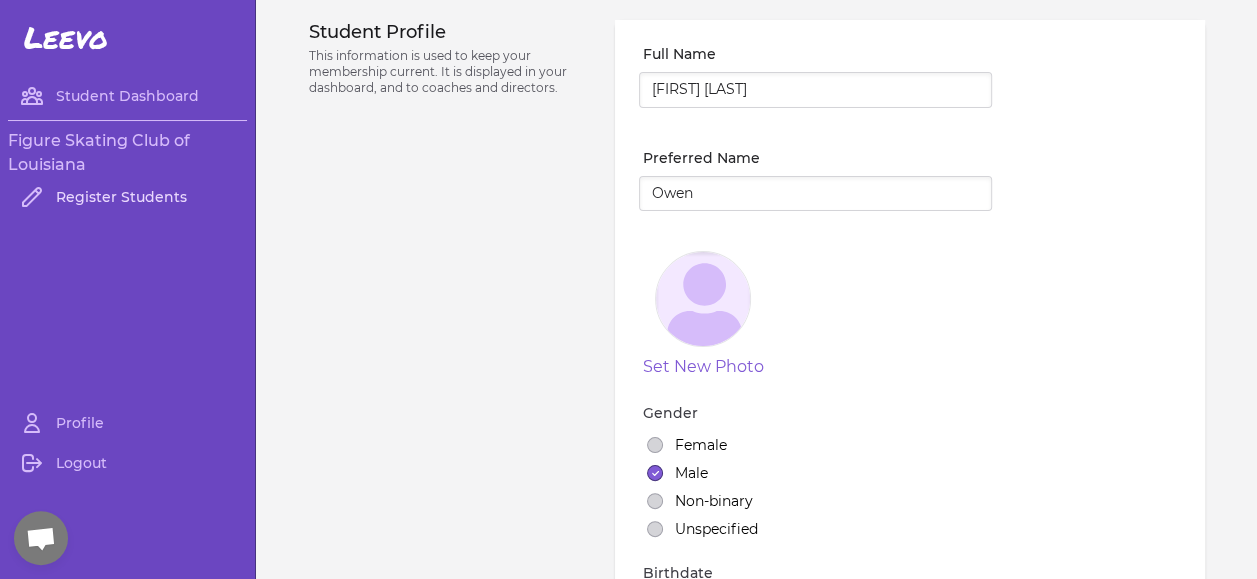 click on "Register Students" at bounding box center (127, 197) 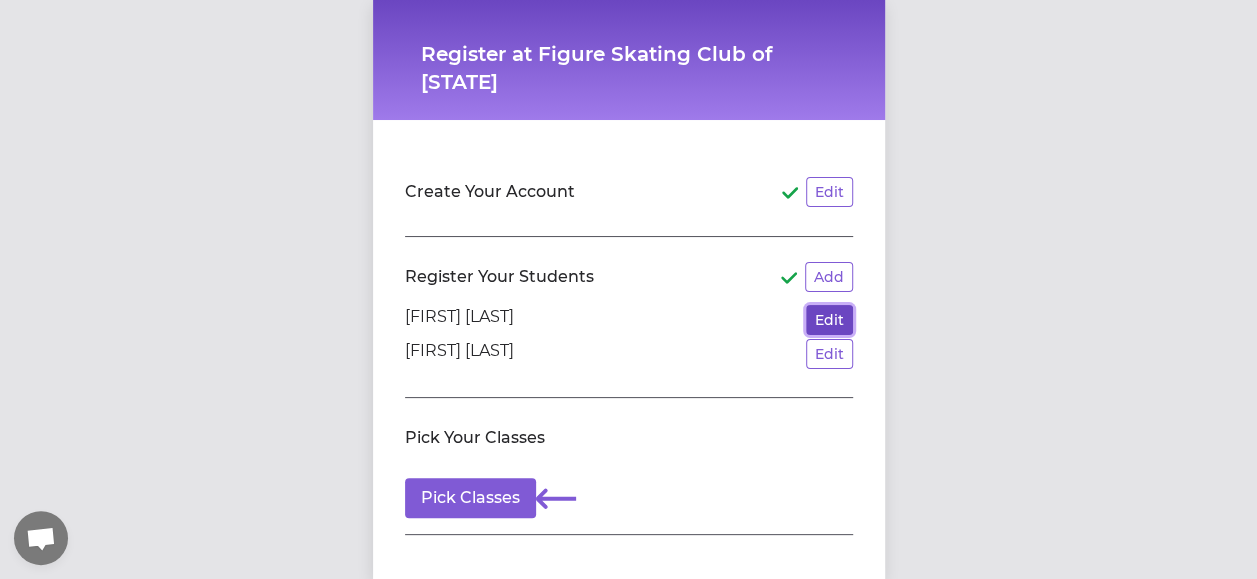 click on "Edit" at bounding box center (829, 320) 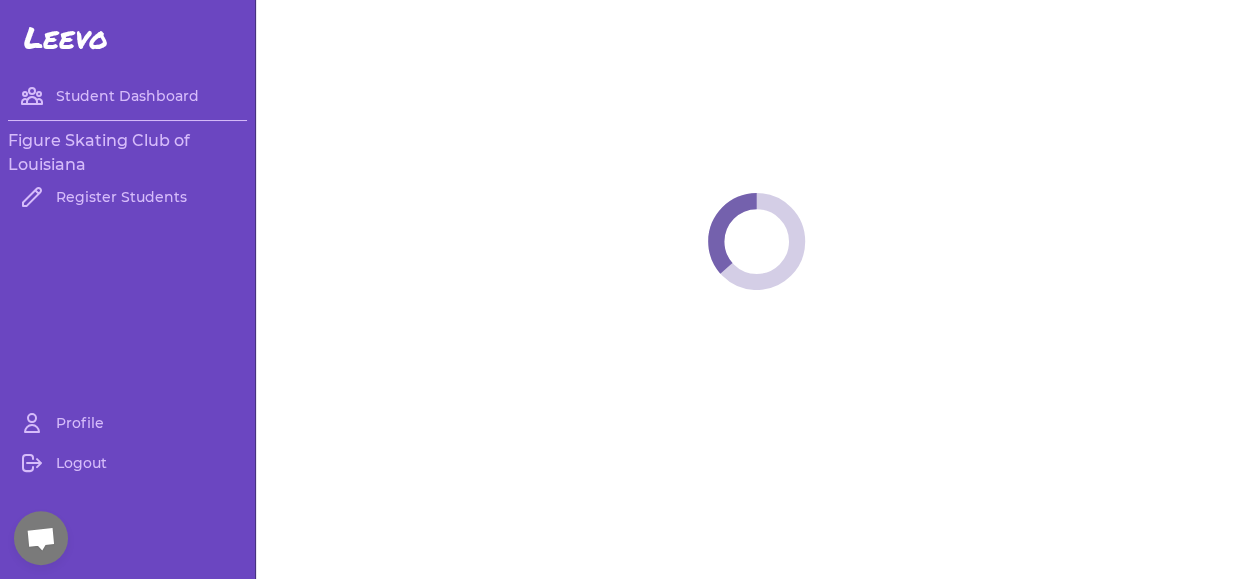 select on "LA" 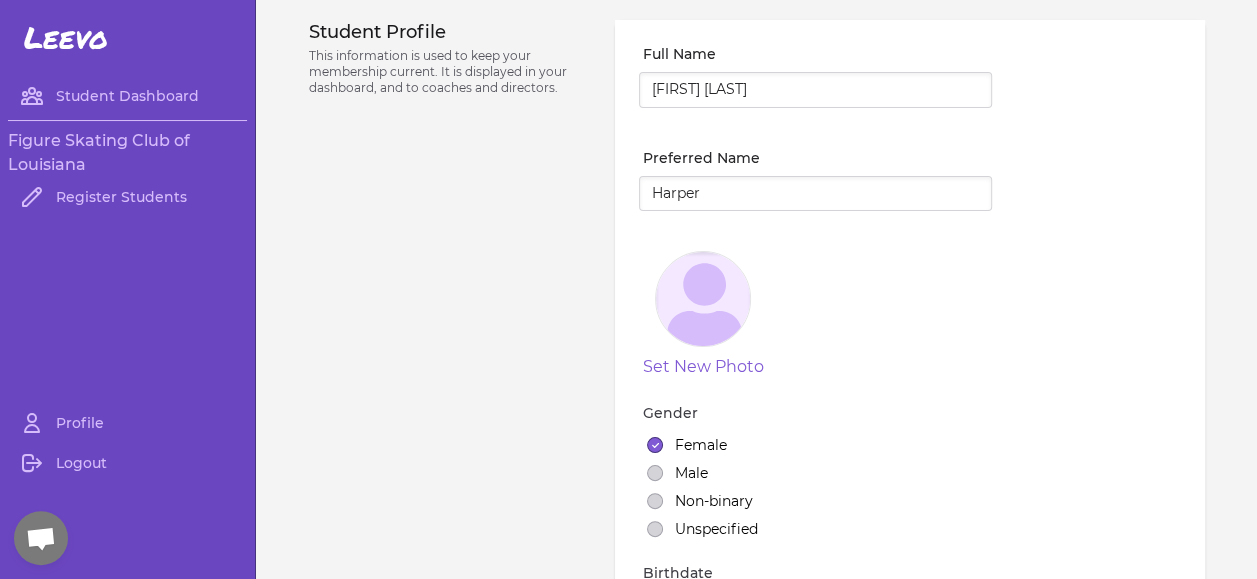 select on "1" 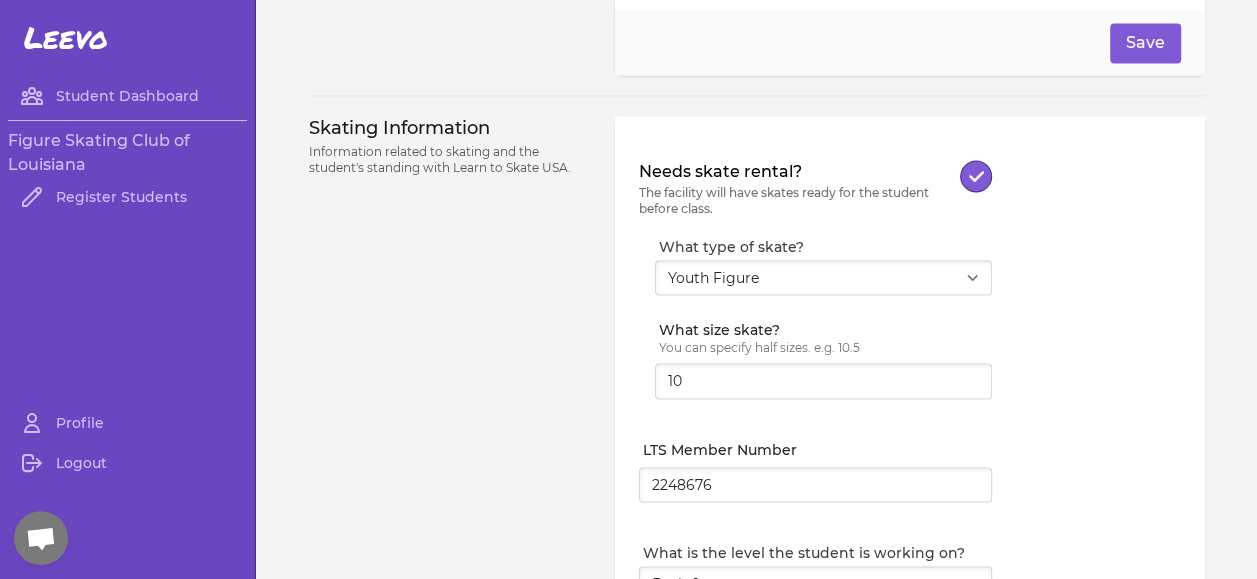 scroll, scrollTop: 1734, scrollLeft: 0, axis: vertical 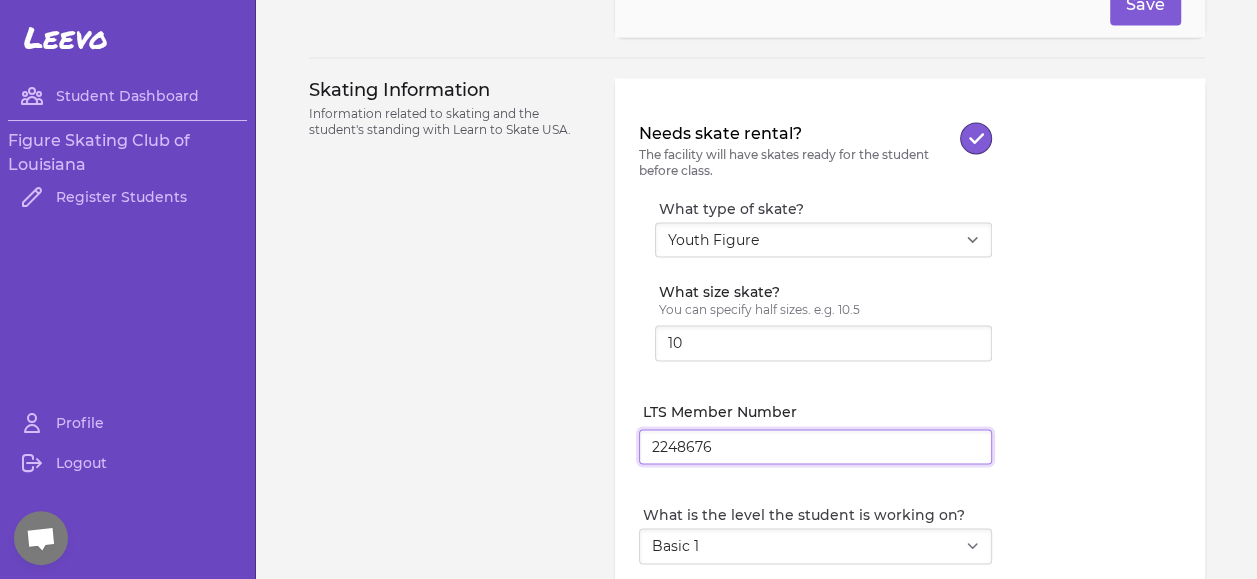 click on "2248676" at bounding box center (815, 447) 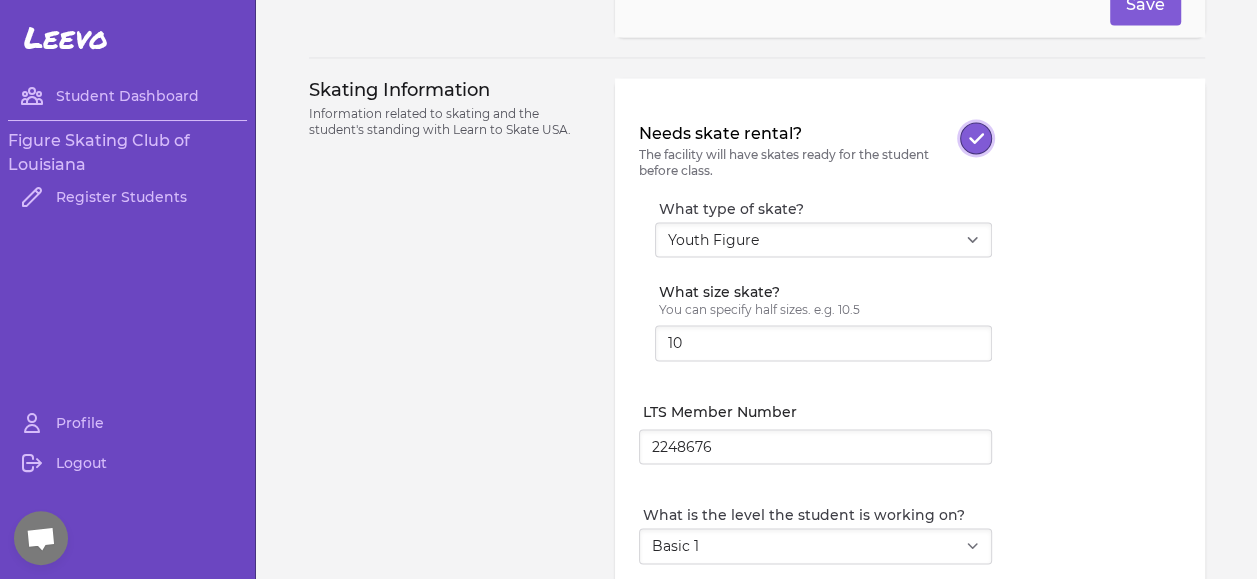 click on "Needs skate rental?" at bounding box center [976, 138] 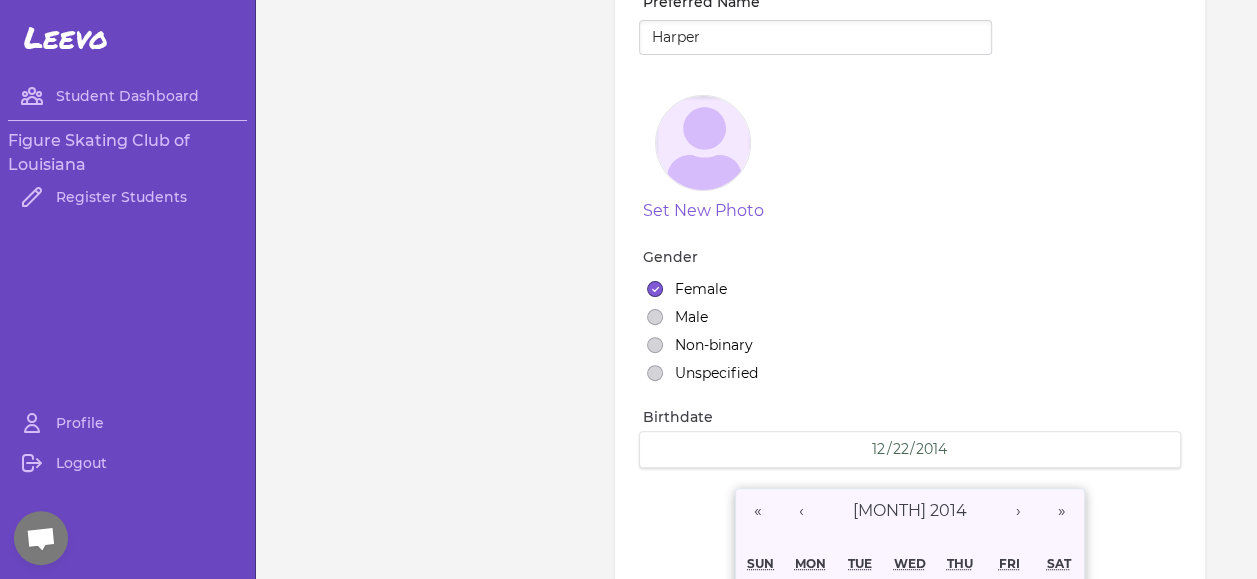 scroll, scrollTop: 0, scrollLeft: 0, axis: both 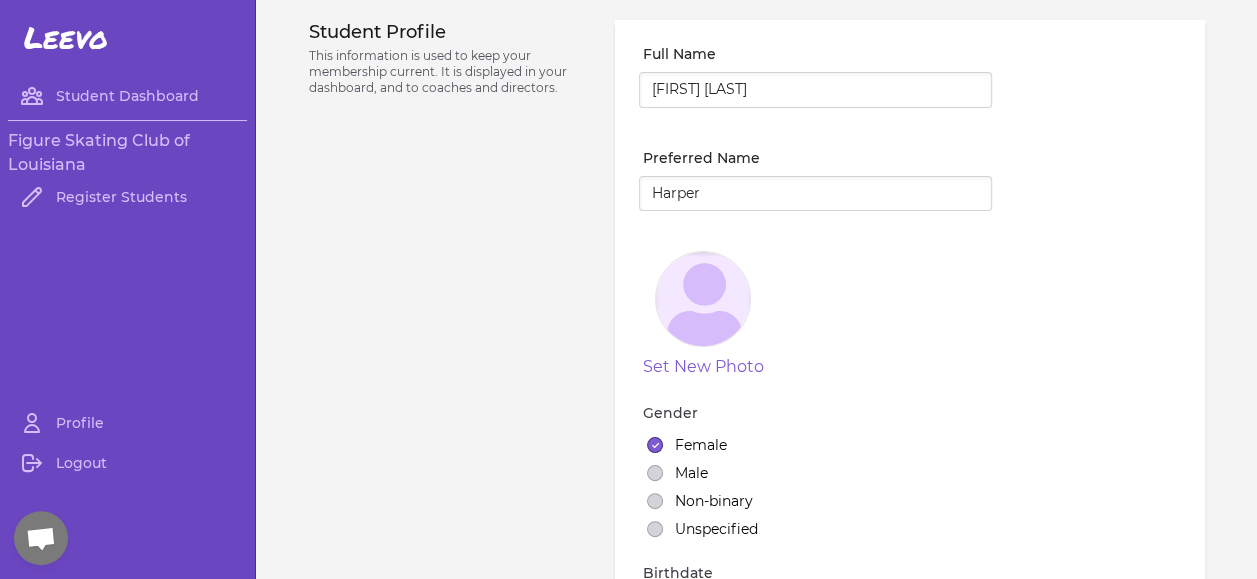 click on "Figure Skating Club of Louisiana" at bounding box center [127, 153] 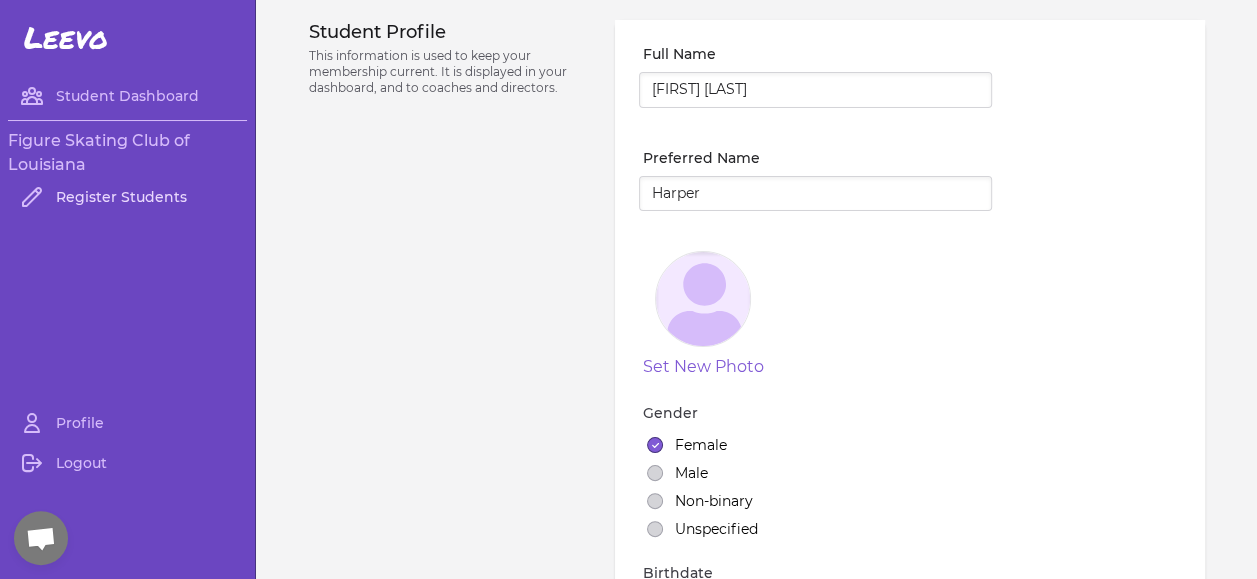 click on "Register Students" at bounding box center (127, 197) 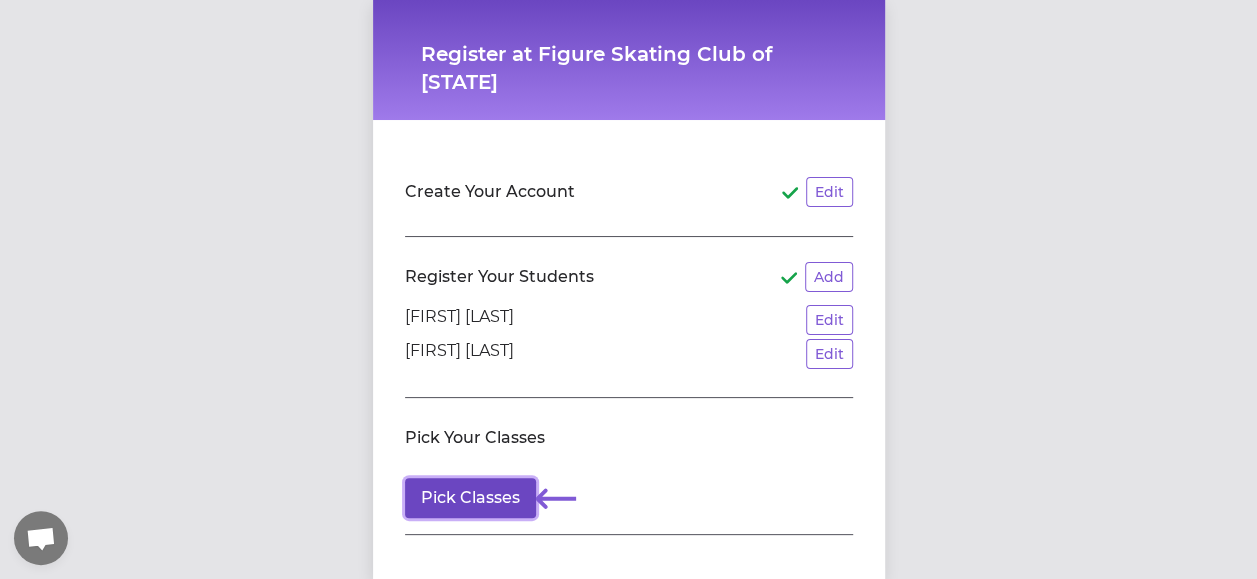 click on "Pick Classes" at bounding box center [470, 498] 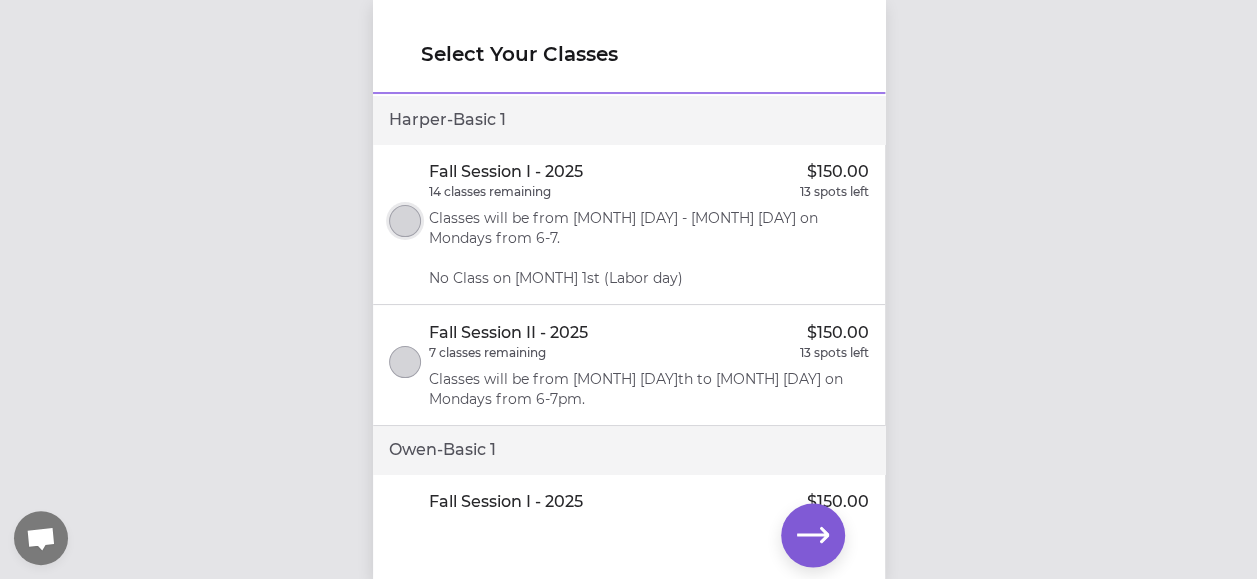 click at bounding box center (405, 221) 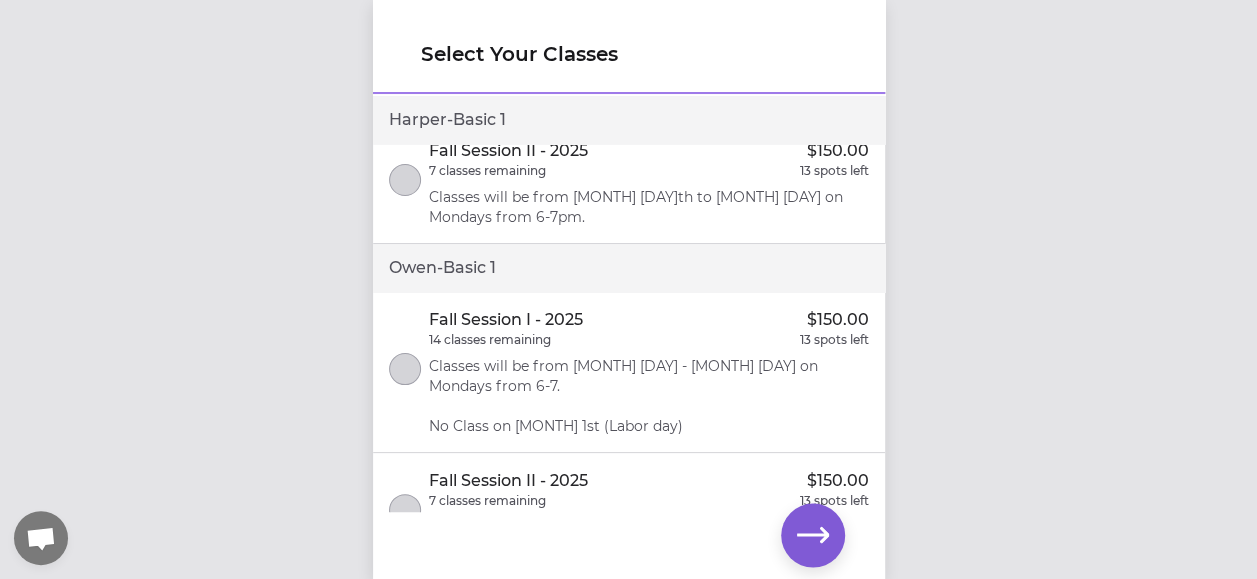 scroll, scrollTop: 226, scrollLeft: 0, axis: vertical 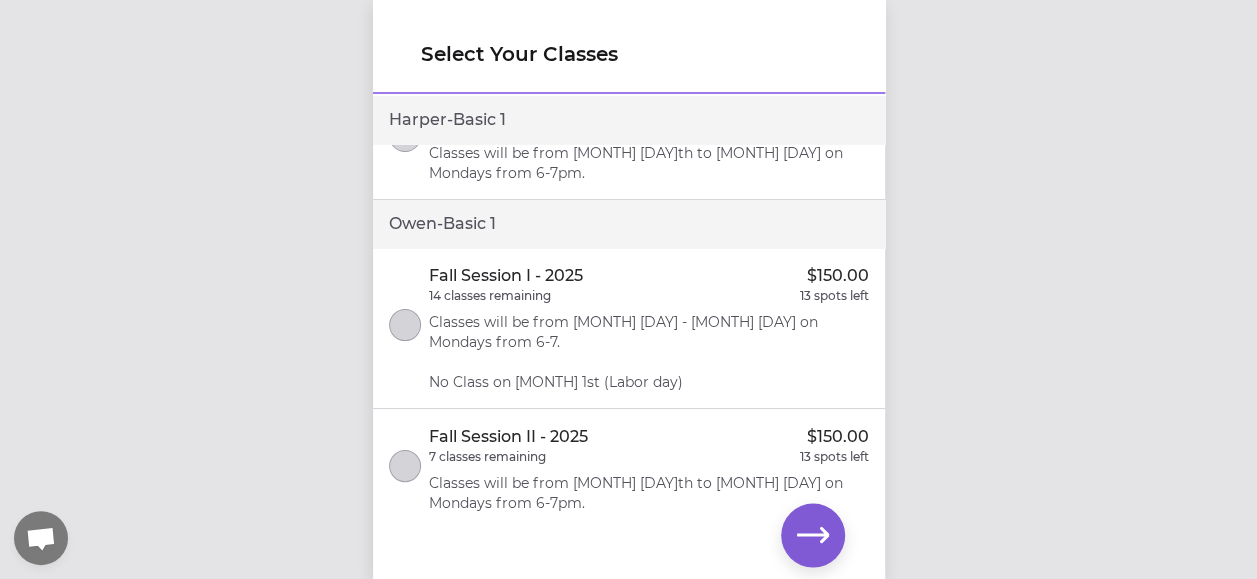 click on "Fall Session I -  2025 $150.00 14   classes   remaining 13 spots left Classes will be from August 11 - September 29 on Mondays from 6-7.
No Class on Sept 1st (Labor day)" at bounding box center (629, 328) 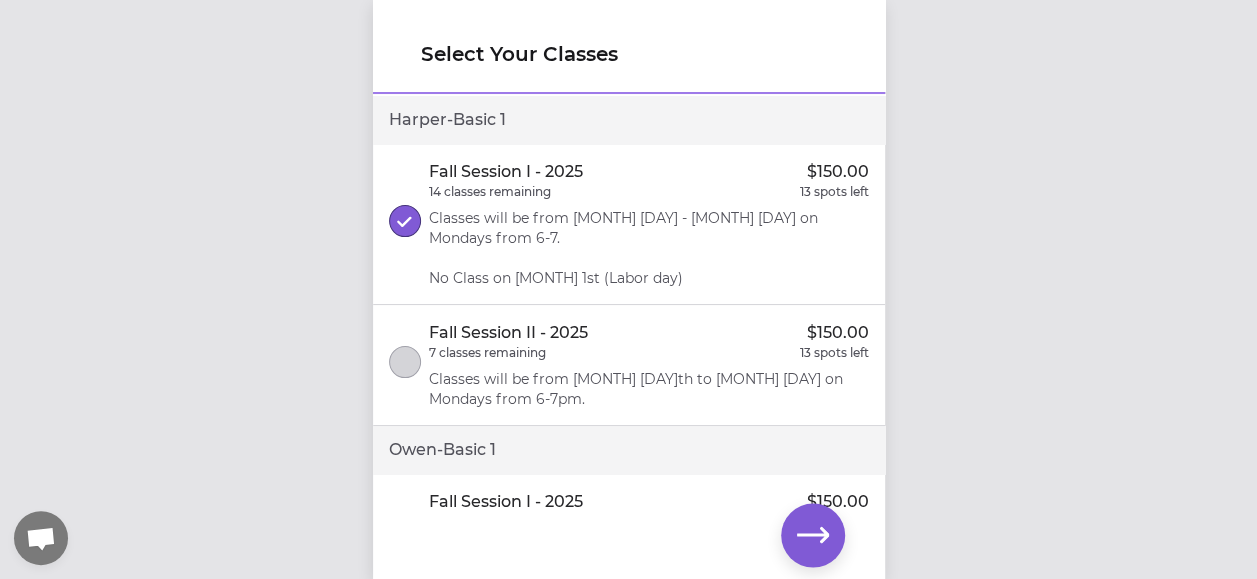 scroll, scrollTop: 242, scrollLeft: 0, axis: vertical 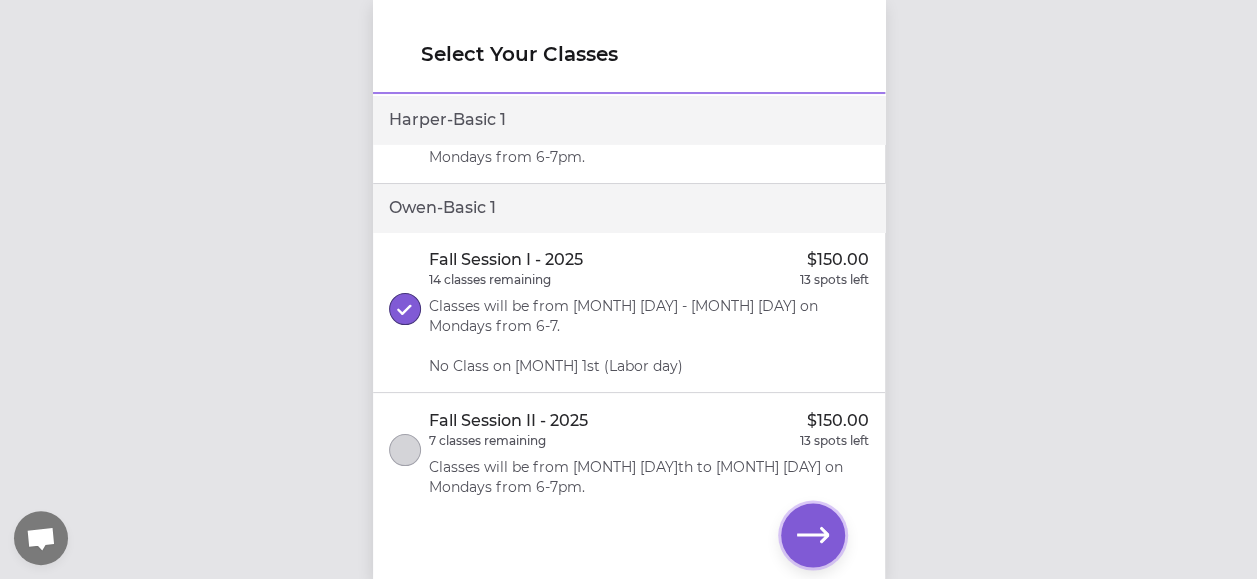 click at bounding box center (813, 535) 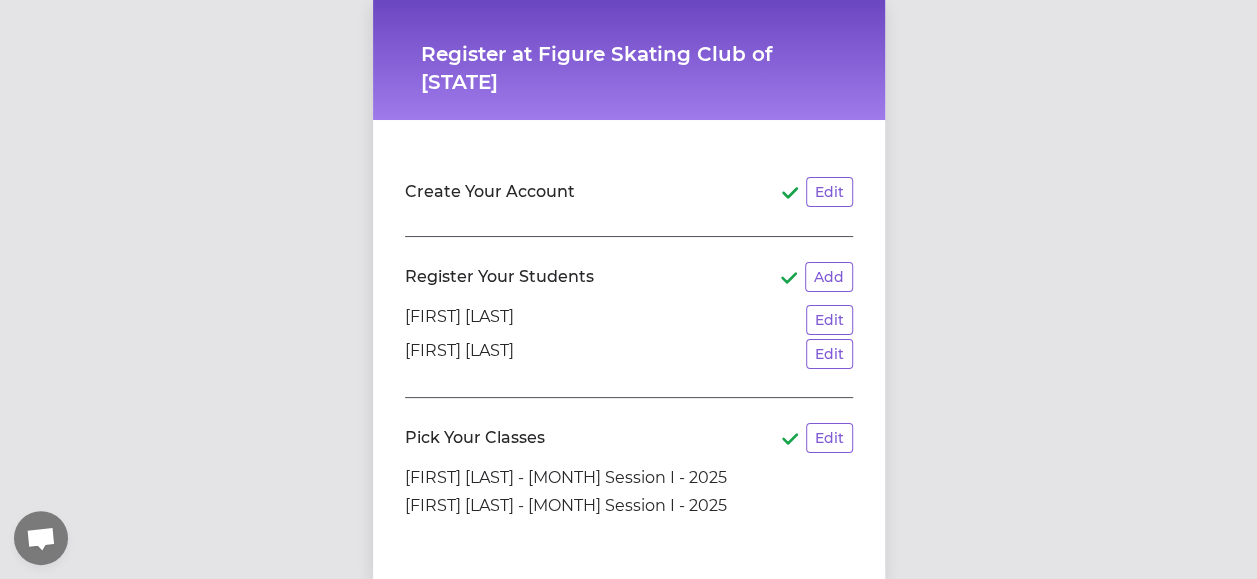scroll, scrollTop: 160, scrollLeft: 0, axis: vertical 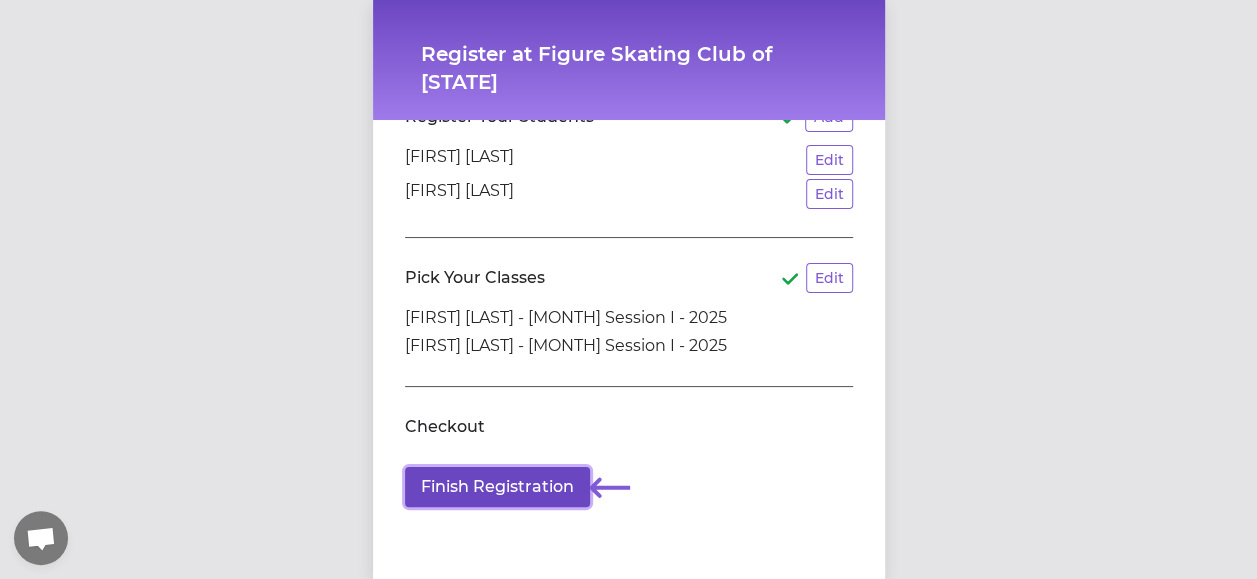 click on "Finish Registration" at bounding box center (497, 487) 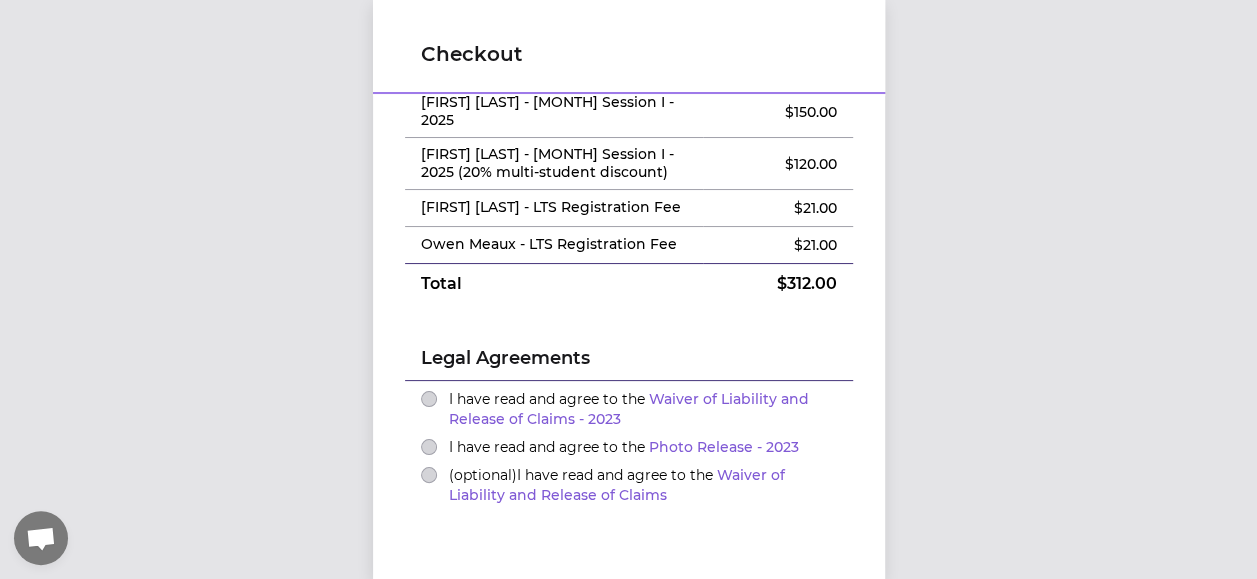 scroll, scrollTop: 95, scrollLeft: 0, axis: vertical 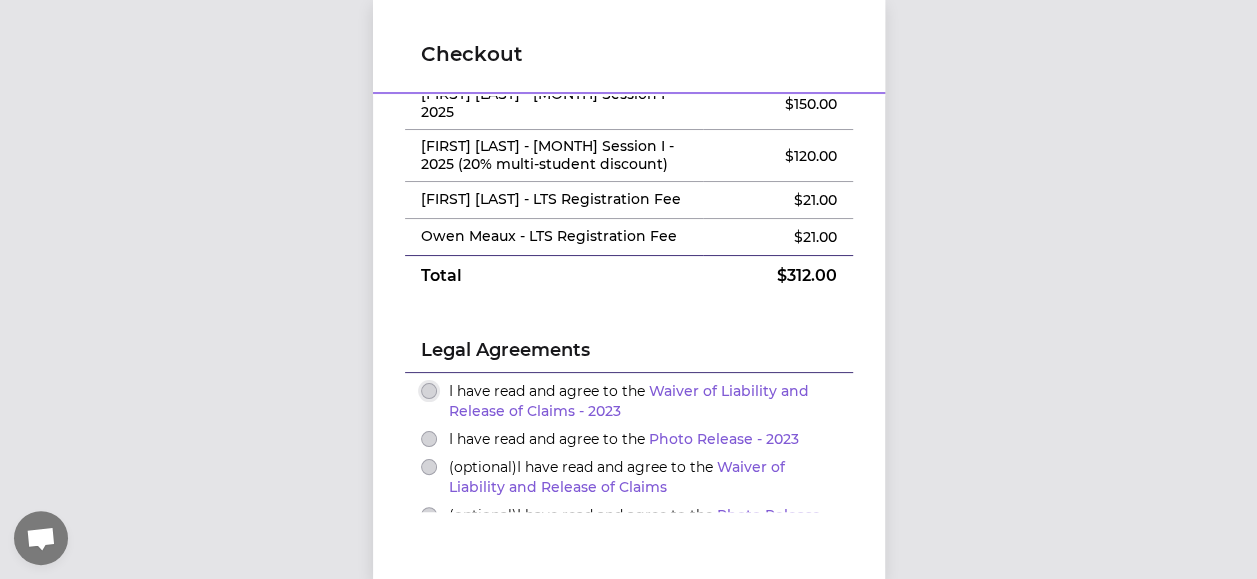 click on "I have read and agree to the   Waiver of Liability and Release of Claims - 2023" at bounding box center [429, 391] 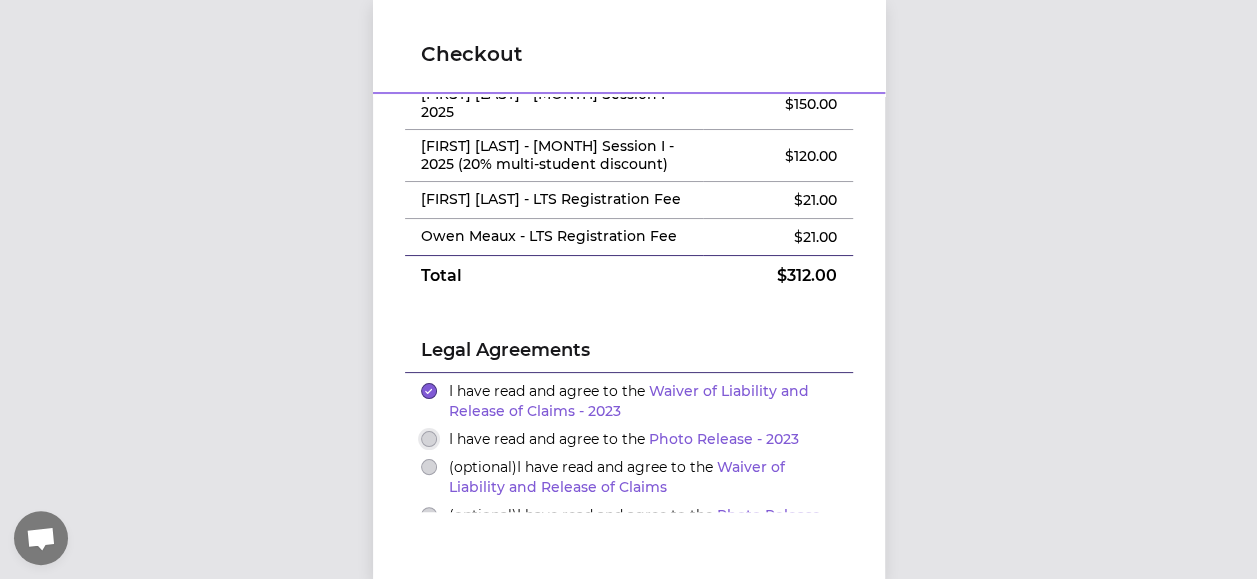 click on "I have read and agree to the   Photo Release - 2023" at bounding box center (429, 439) 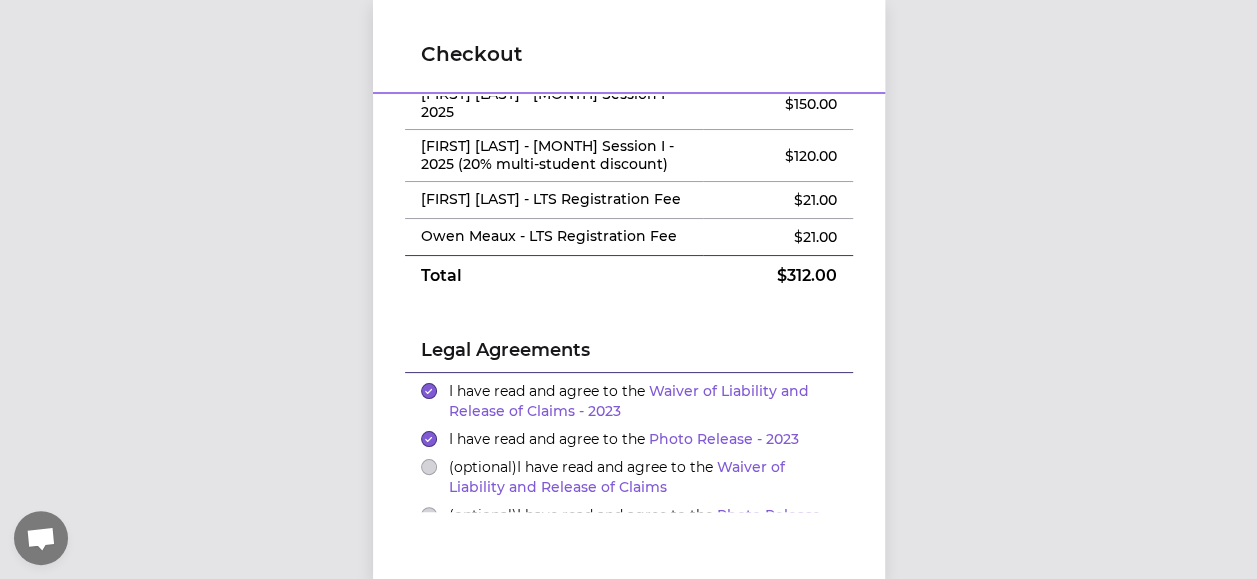 click on "Order Summary Edit Harper Meaux - Fall Session I -  2025 $ 150.00 Owen Meaux - Fall Session I -  2025 (20% multi-student discount) $ 120.00 Harper Meaux - LTS Registration Fee $ 21.00 Owen Meaux - LTS Registration Fee $ 21.00 Total $ 312.00 Legal Agreements I have read and agree to the   Waiver of Liability and Release of Claims - 2023 I have read and agree to the   Photo Release - 2023 (optional)  I have read and agree to the   Waiver of Liability and Release of Claims (optional)  I have read and agree to the   Photo Release Payment Information Enter Coupon Code Pay $312.00" at bounding box center [629, 304] 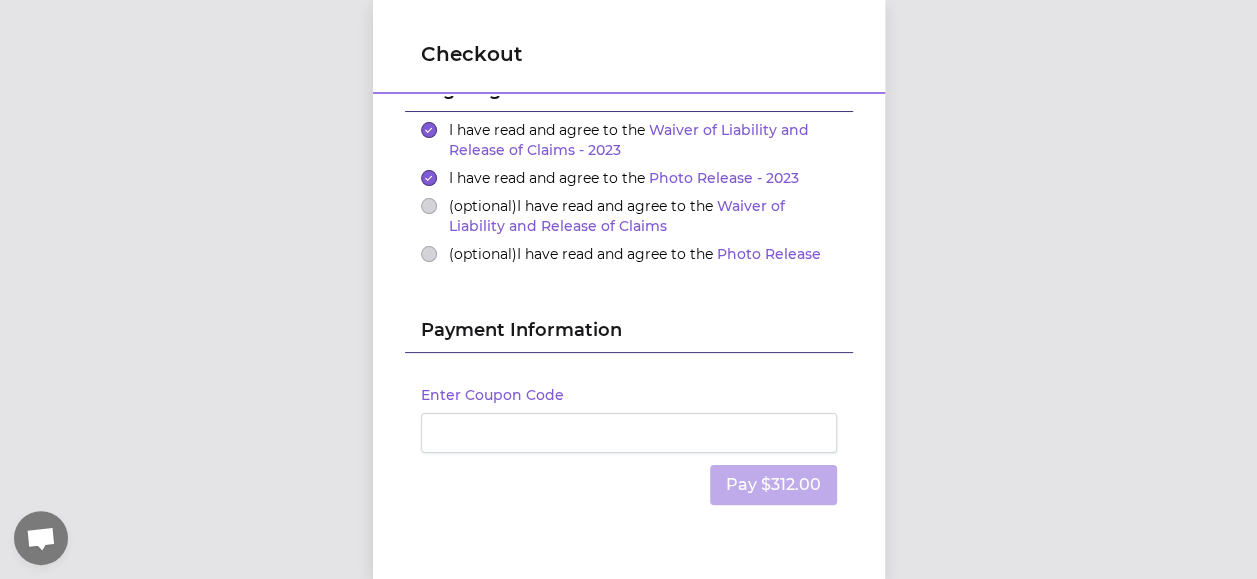 scroll, scrollTop: 411, scrollLeft: 0, axis: vertical 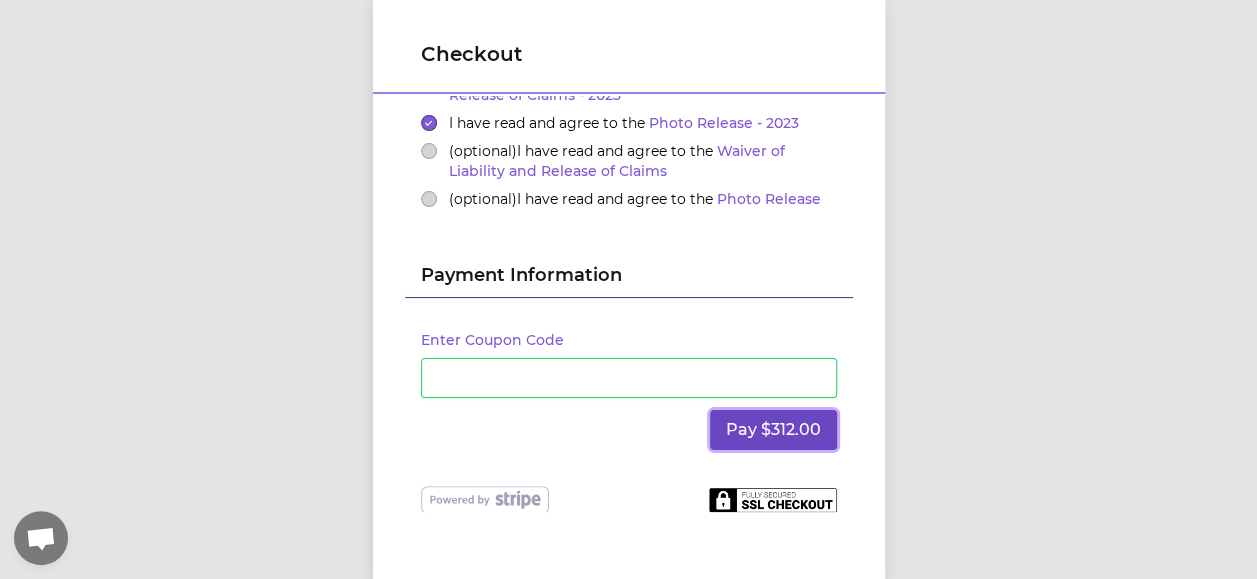 click on "Pay $312.00" at bounding box center (773, 430) 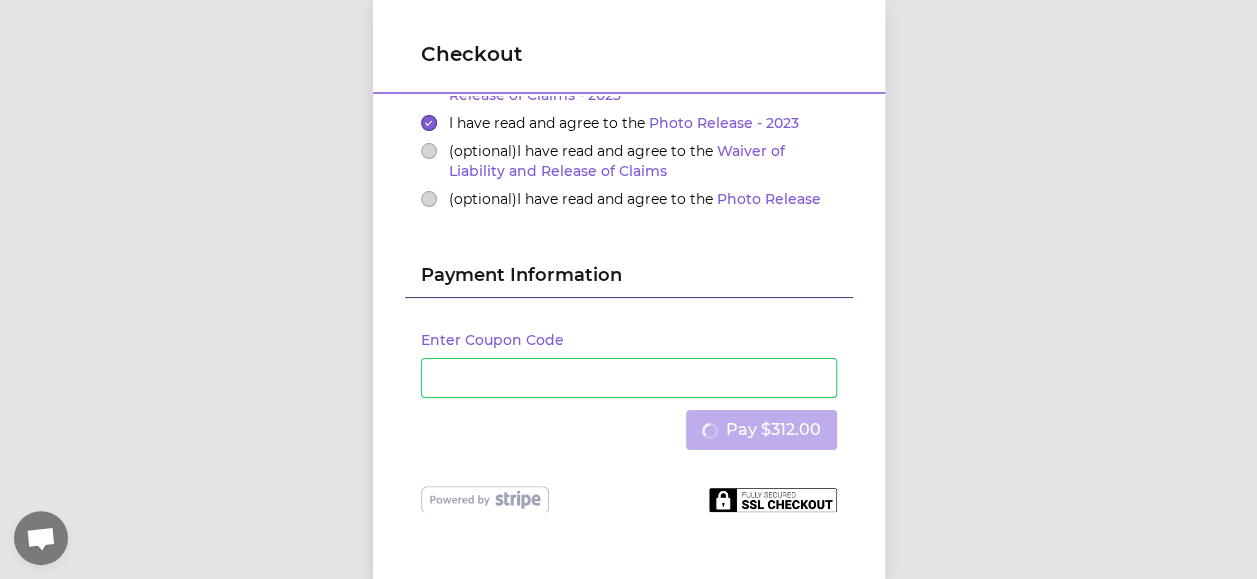 click on "Checkout Order Summary Edit [FIRST] [LAST] - [MONTH] Session I -  2025 $ 150.00 [FIRST] [LAST] - [MONTH] Session I -  2025 (20% multi-student discount) $ 120.00 [FIRST] [LAST] - LTS Registration Fee $ 21.00 [FIRST] [LAST] - LTS Registration Fee $ 21.00 Total $ 312.00 Legal Agreements I have read and agree to the   Waiver of Liability and Release of Claims - 2023 I have read and agree to the   Photo Release - 2023 (optional)  I have read and agree to the   Waiver of Liability and Release of Claims (optional)  I have read and agree to the   Photo Release Payment Information Enter Coupon Code Pay $312.00" at bounding box center (628, 289) 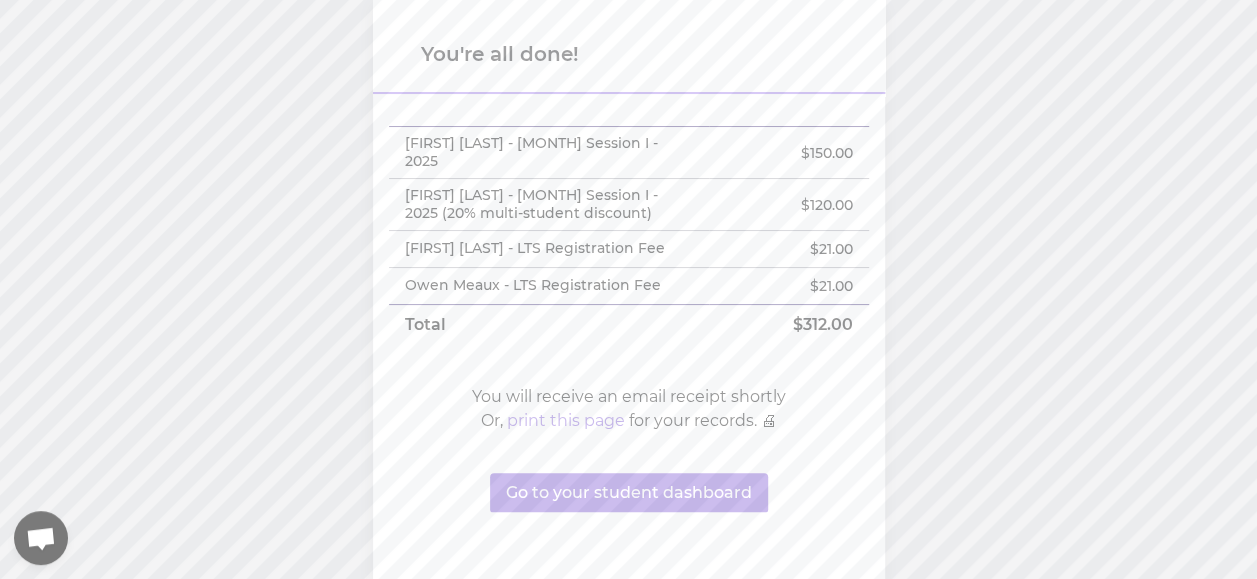 scroll, scrollTop: 0, scrollLeft: 0, axis: both 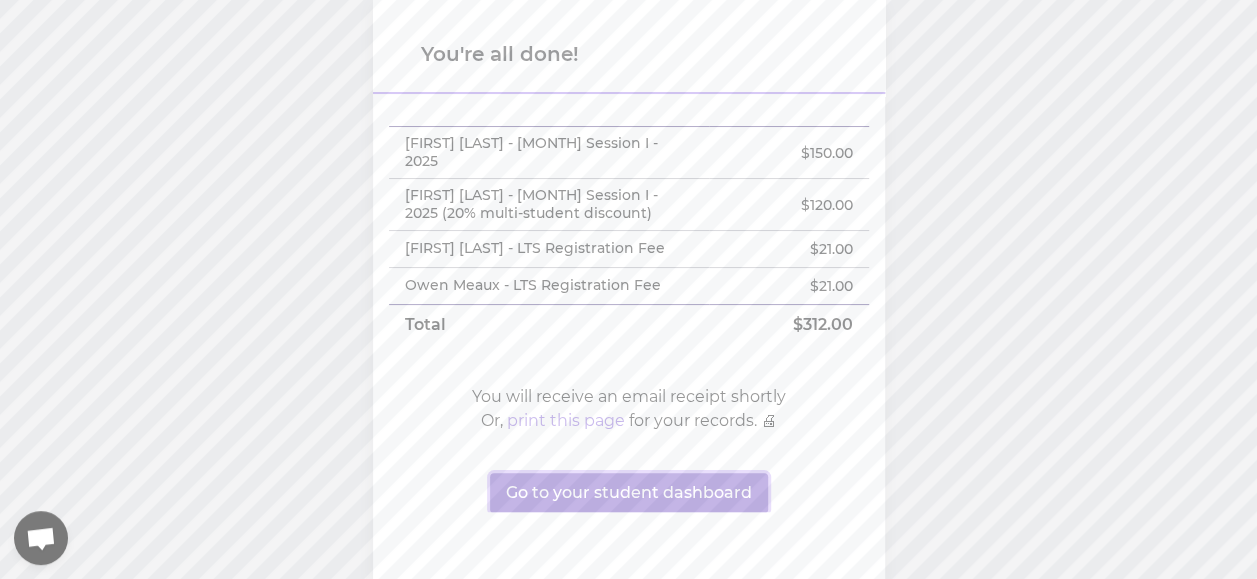 click on "Go to your student dashboard" at bounding box center [629, 493] 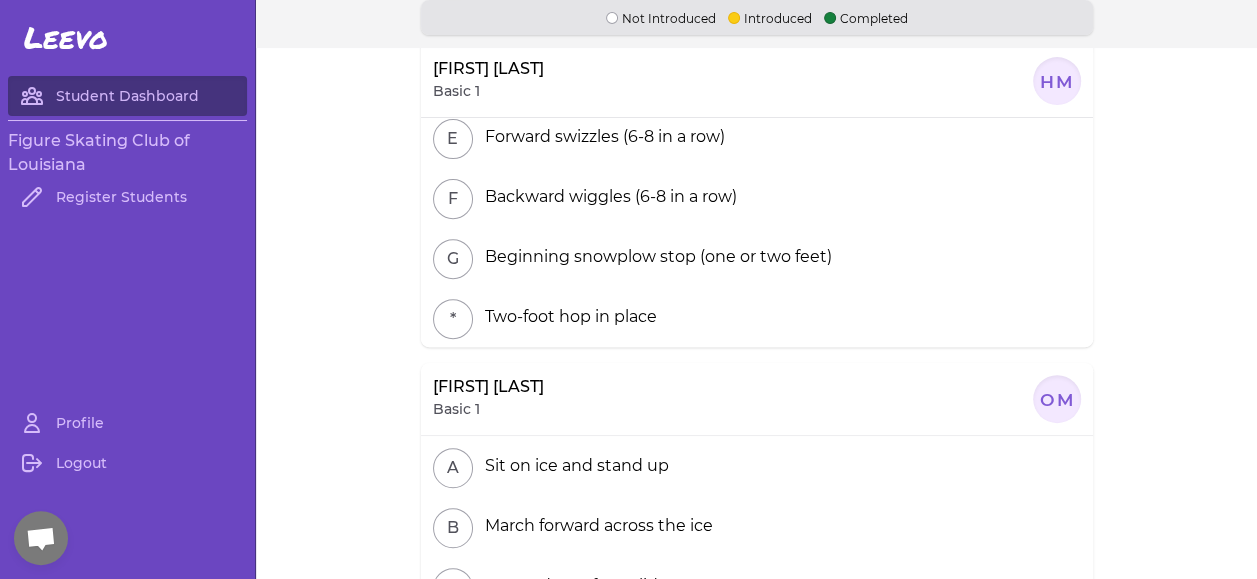 scroll, scrollTop: 0, scrollLeft: 0, axis: both 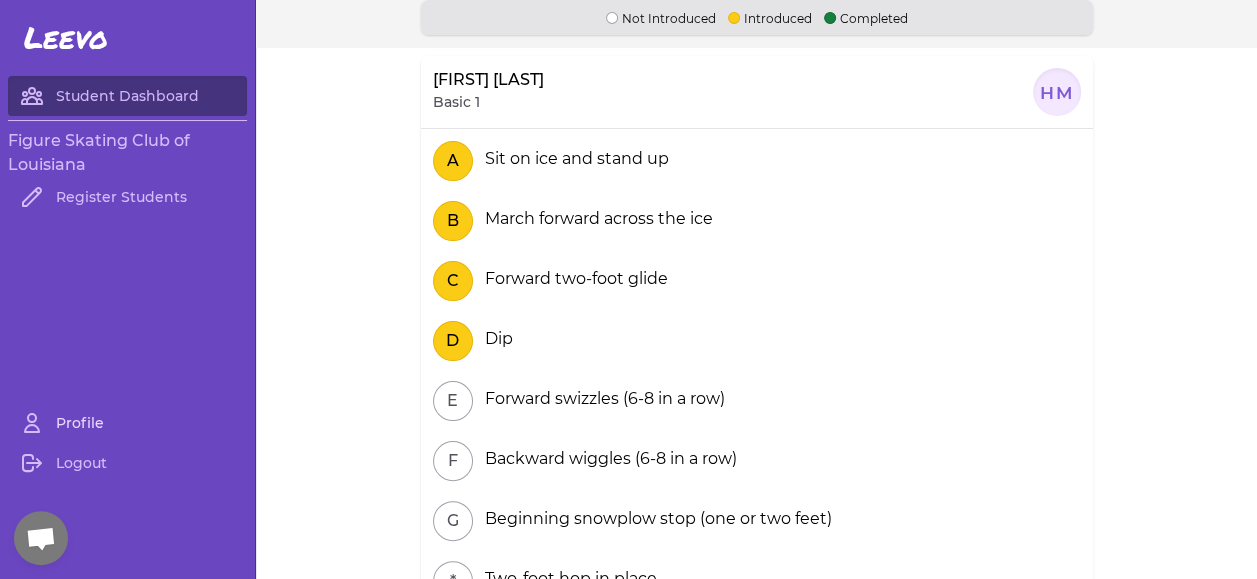 click on "Profile" at bounding box center [127, 423] 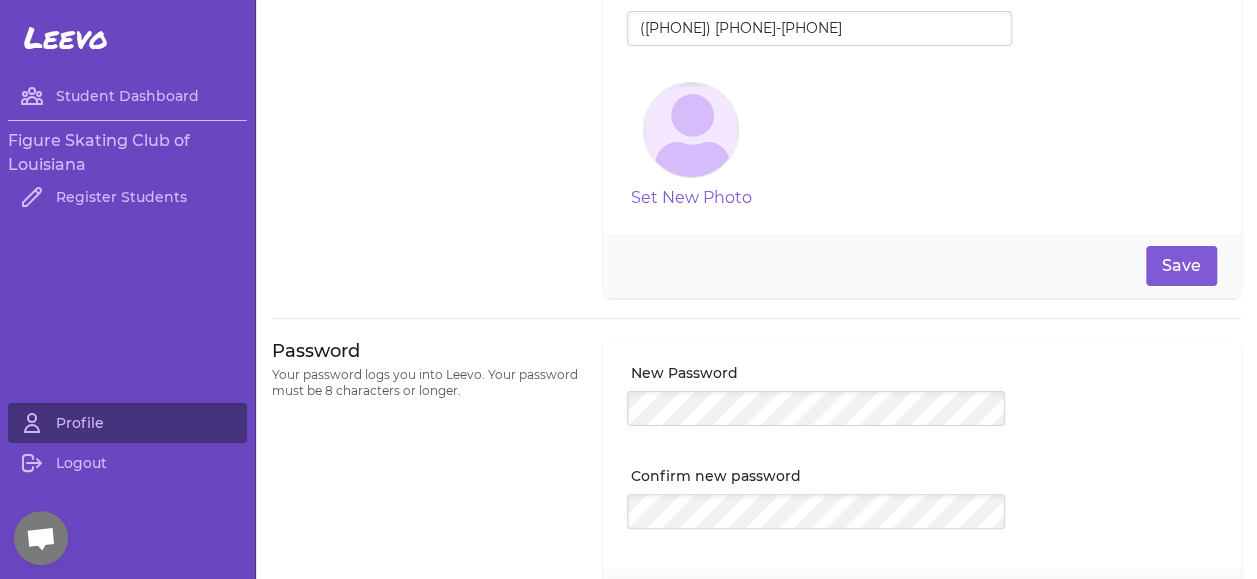 scroll, scrollTop: 417, scrollLeft: 0, axis: vertical 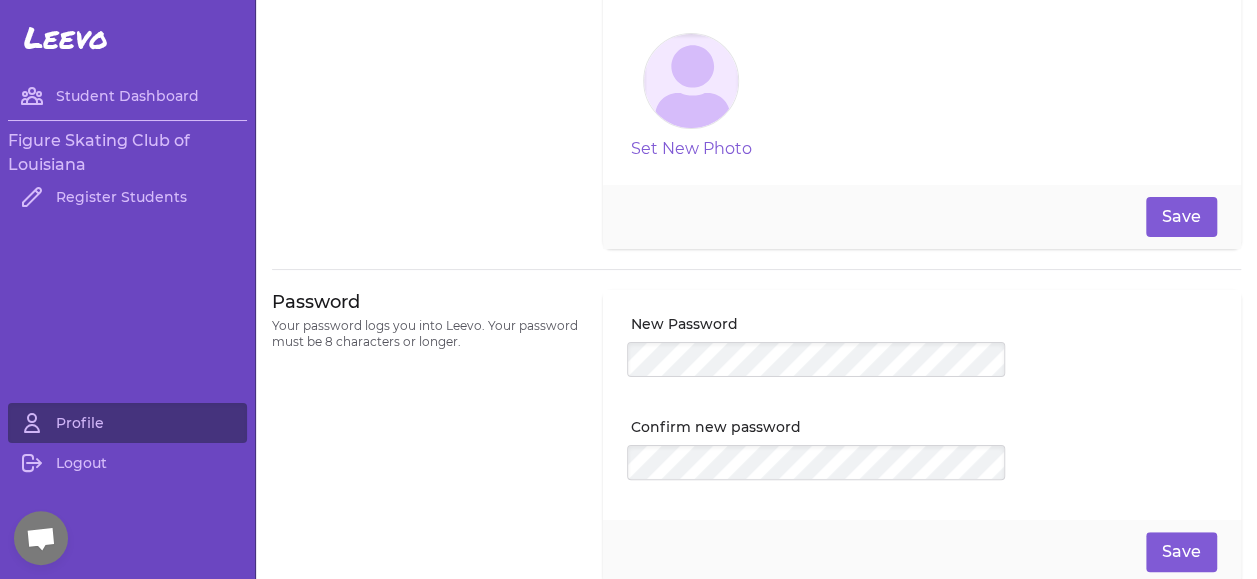 click on "Leevo" at bounding box center [66, 38] 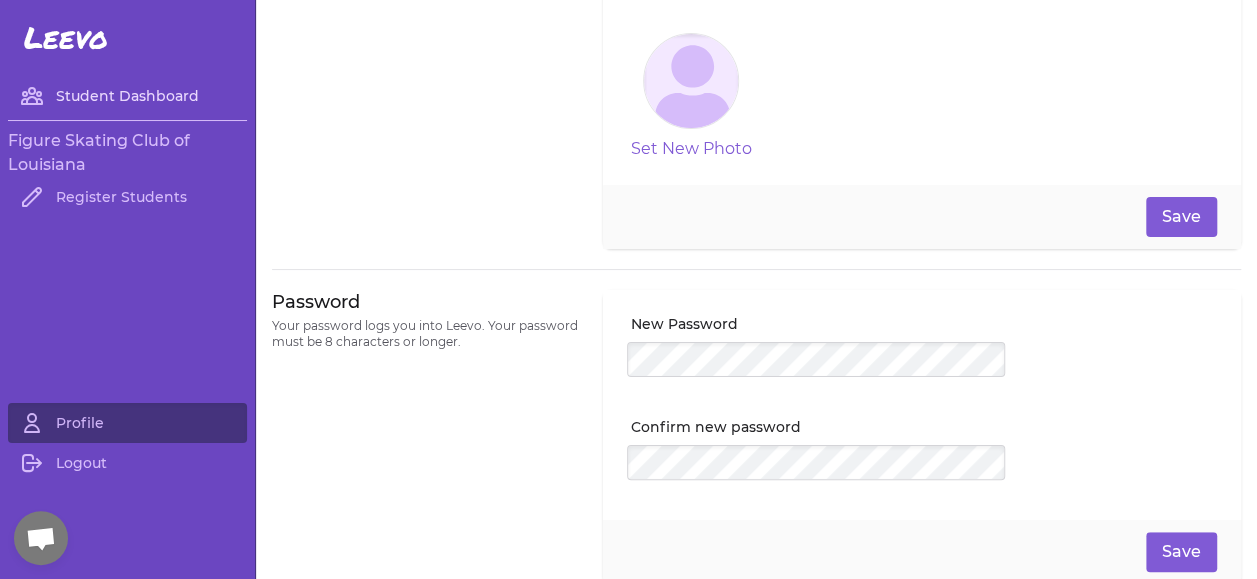 click on "Student Dashboard" at bounding box center (127, 96) 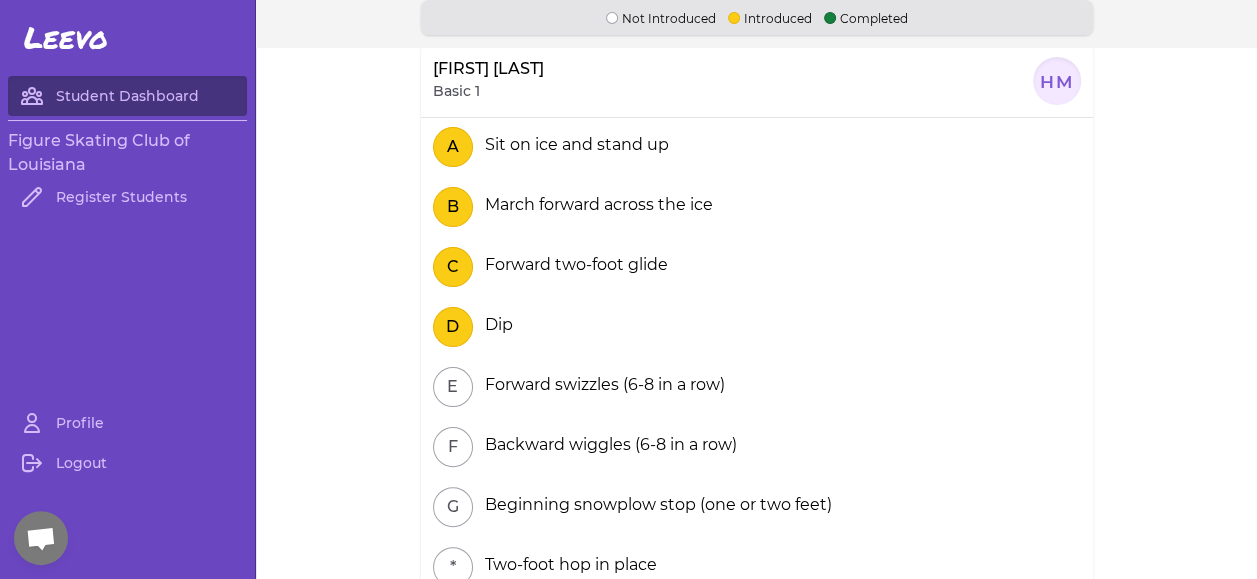 scroll, scrollTop: 0, scrollLeft: 0, axis: both 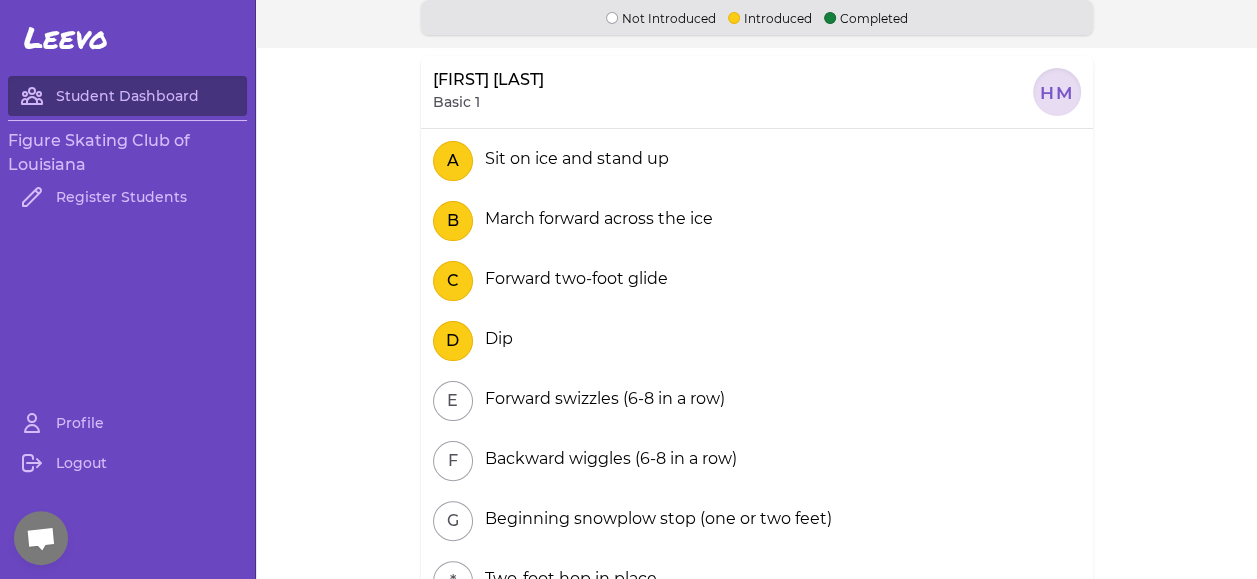 click at bounding box center (1057, 92) 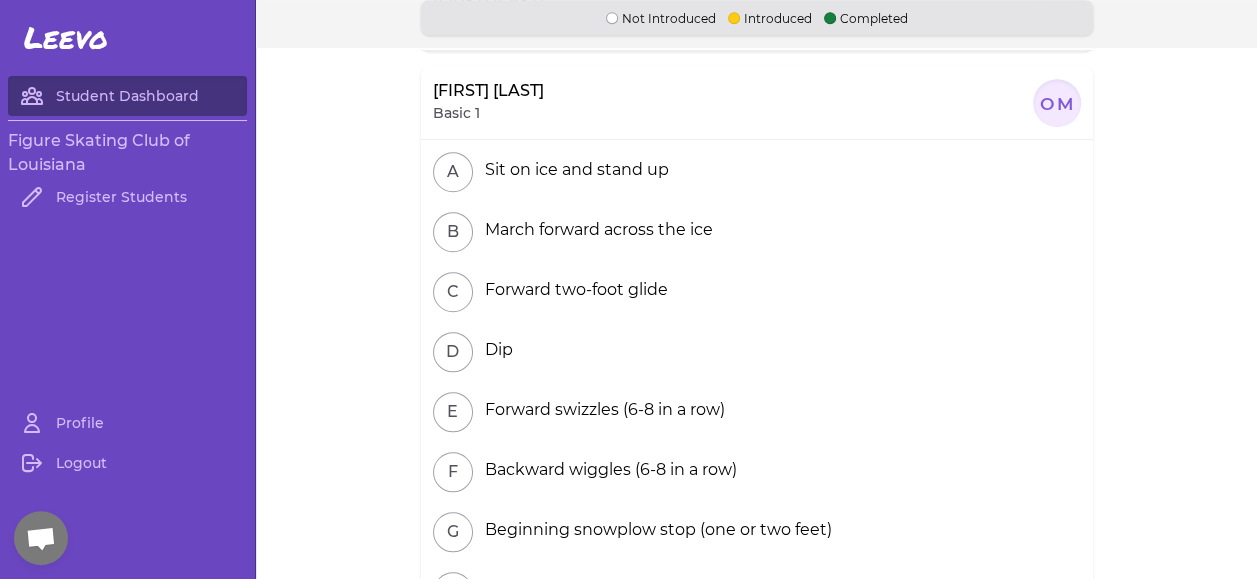 scroll, scrollTop: 583, scrollLeft: 0, axis: vertical 